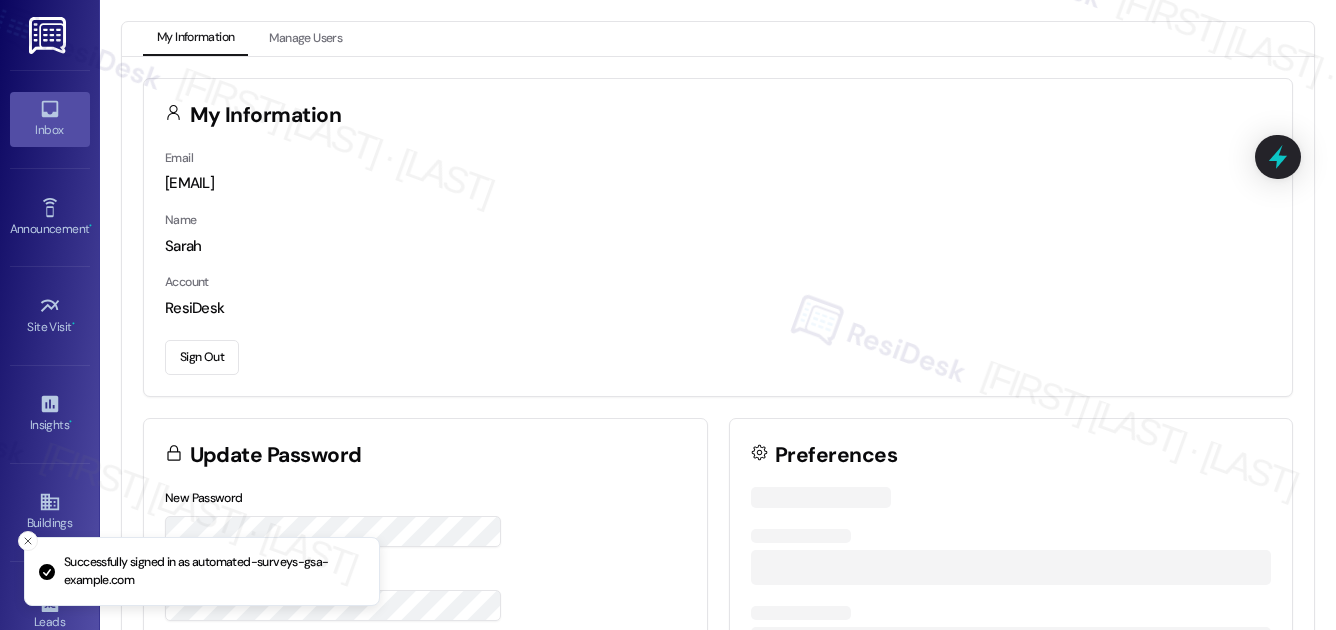 scroll, scrollTop: 0, scrollLeft: 0, axis: both 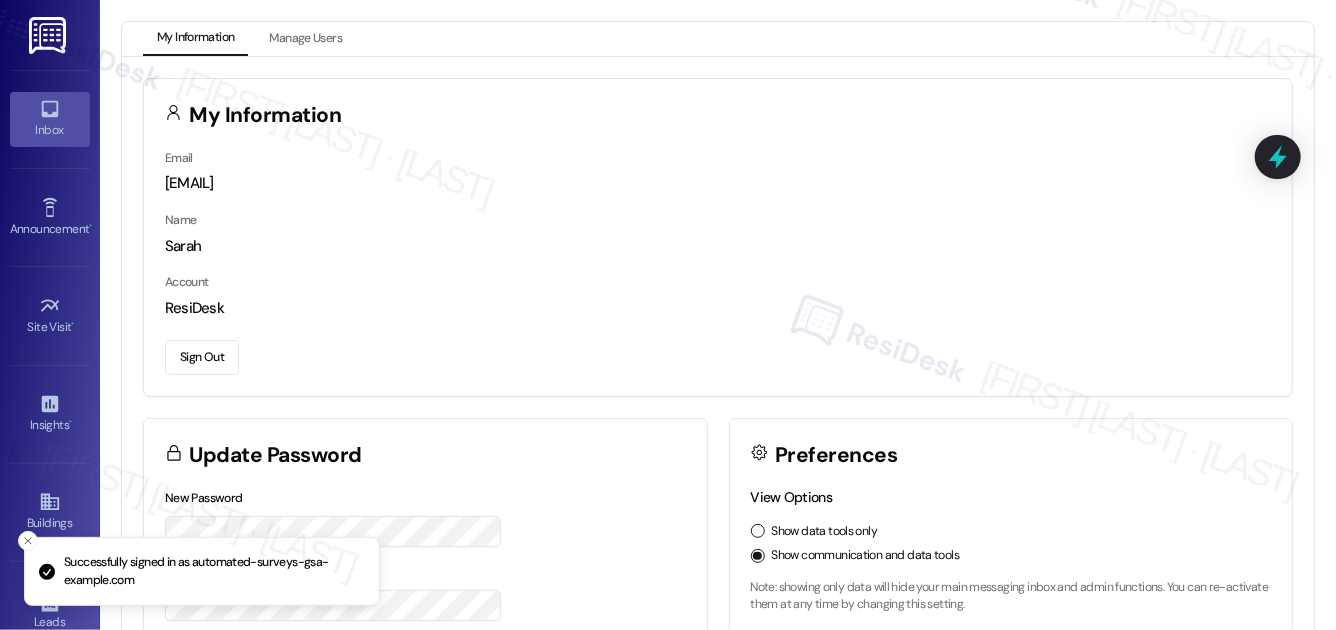 click 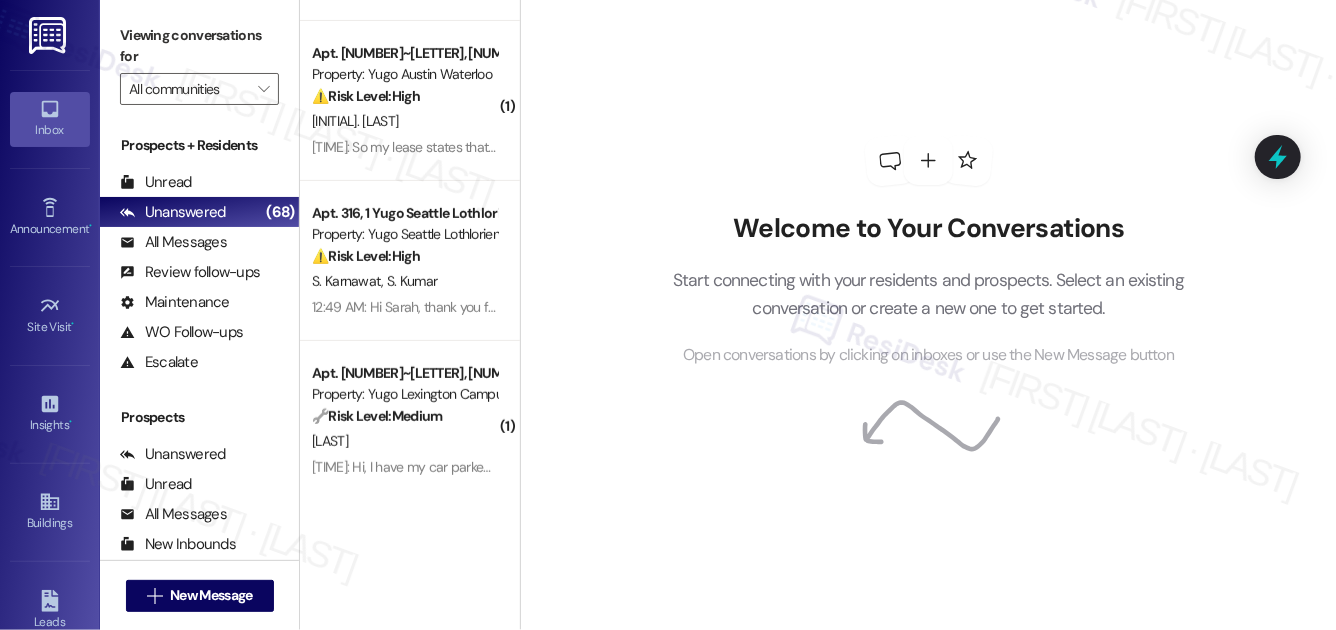 scroll, scrollTop: 349, scrollLeft: 0, axis: vertical 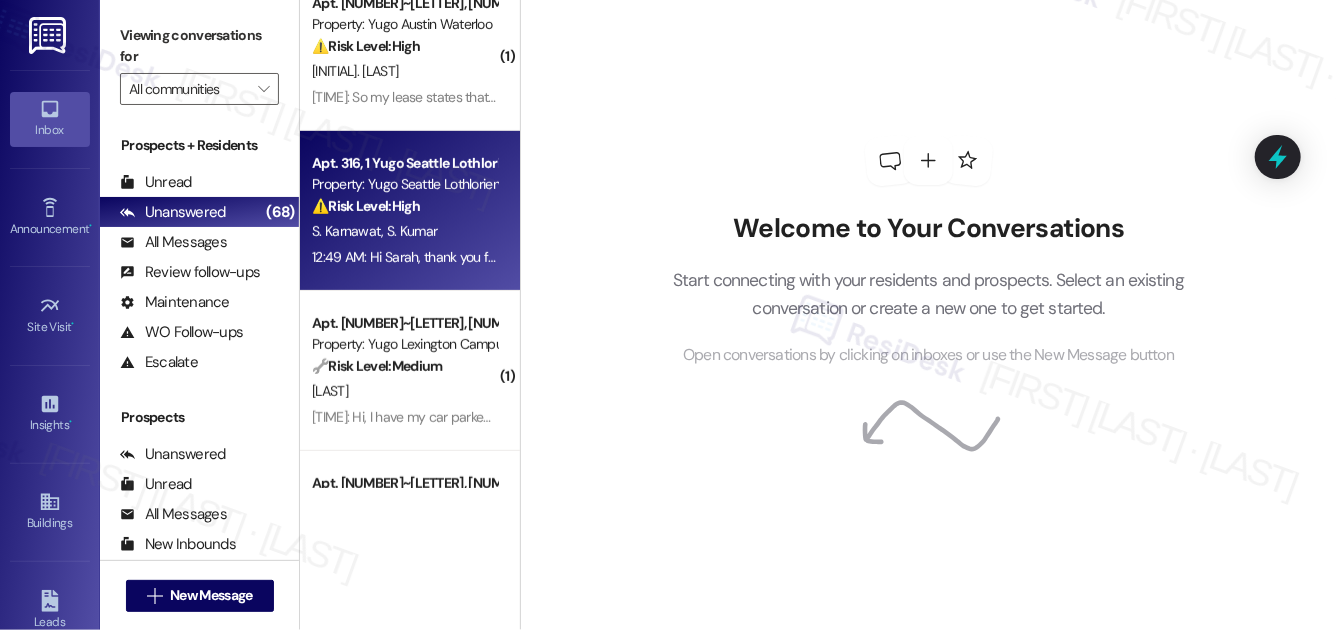 click on "Property: Yugo Seattle Lothlorien" at bounding box center [404, 184] 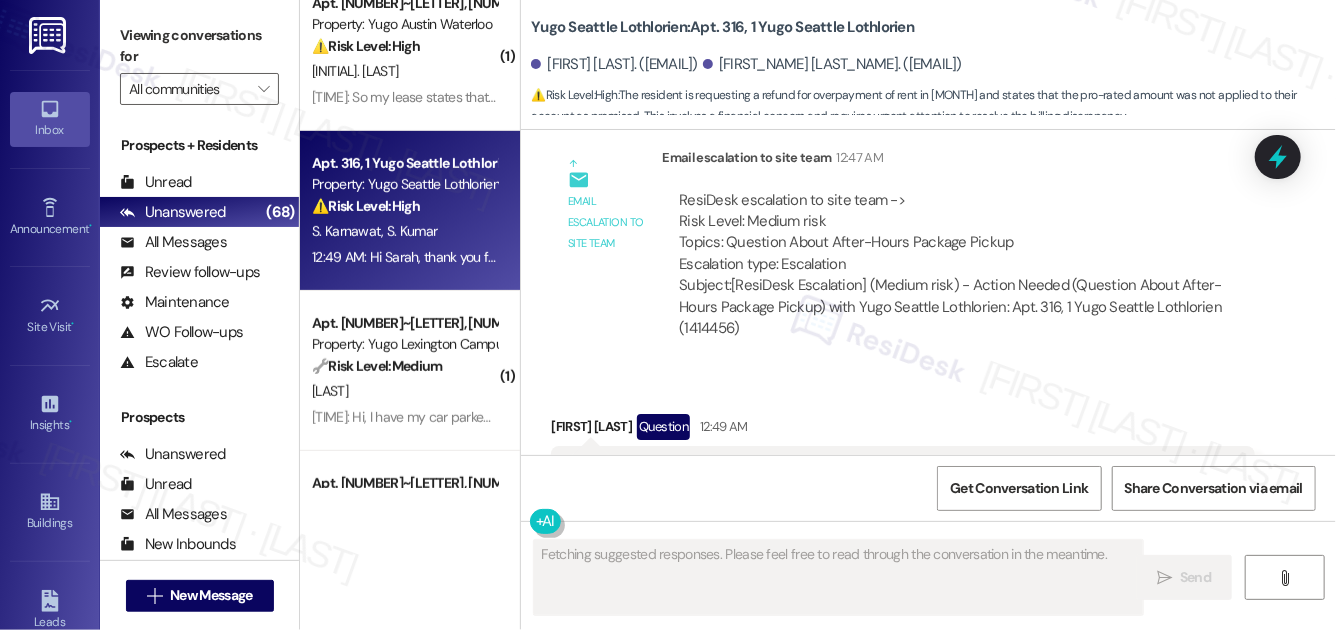scroll, scrollTop: 3551, scrollLeft: 0, axis: vertical 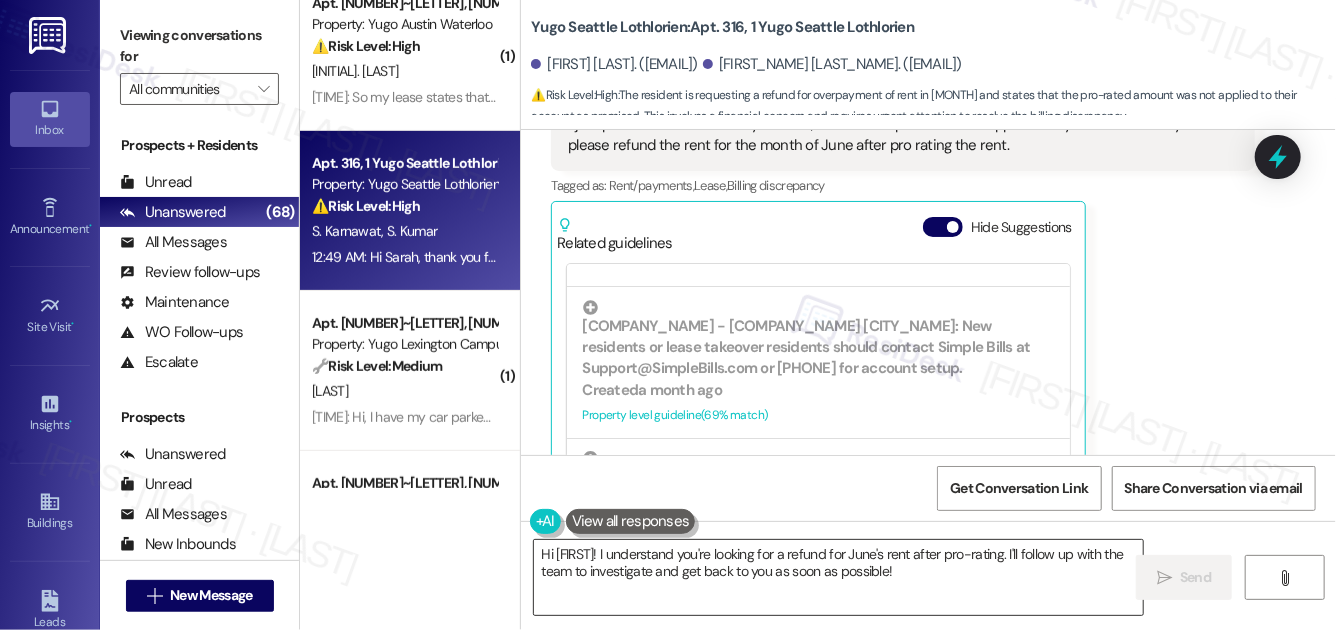 click on "Hi [FIRST]! I understand you're looking for a refund for June's rent after pro-rating. I'll follow up with the team to investigate and get back to you as soon as possible!" at bounding box center (838, 577) 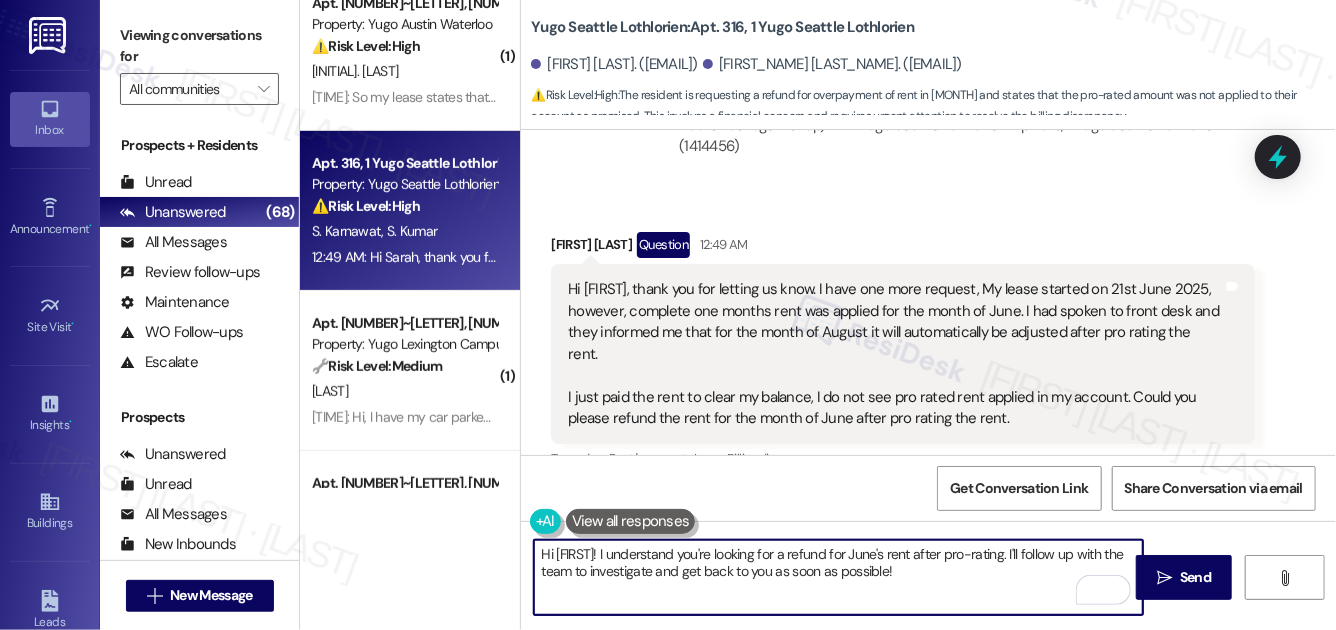 scroll, scrollTop: 3203, scrollLeft: 0, axis: vertical 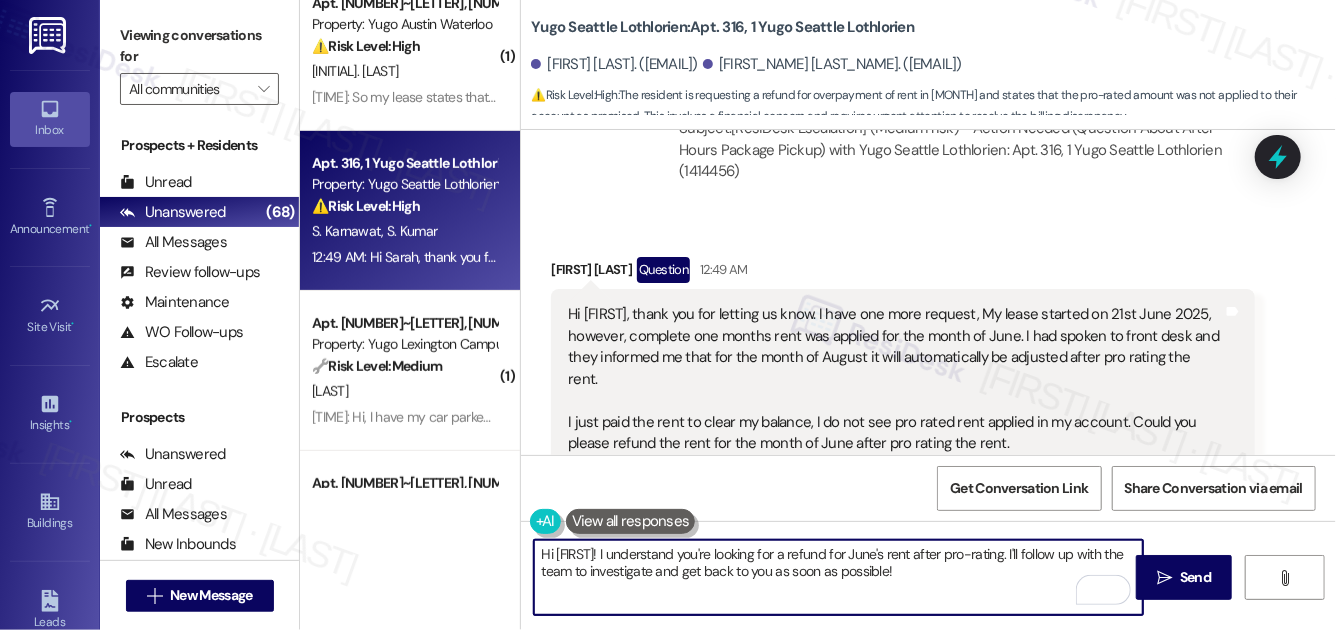 click on "[FIRST_NAME] [LAST_NAME] Question [TIME]" at bounding box center [902, 273] 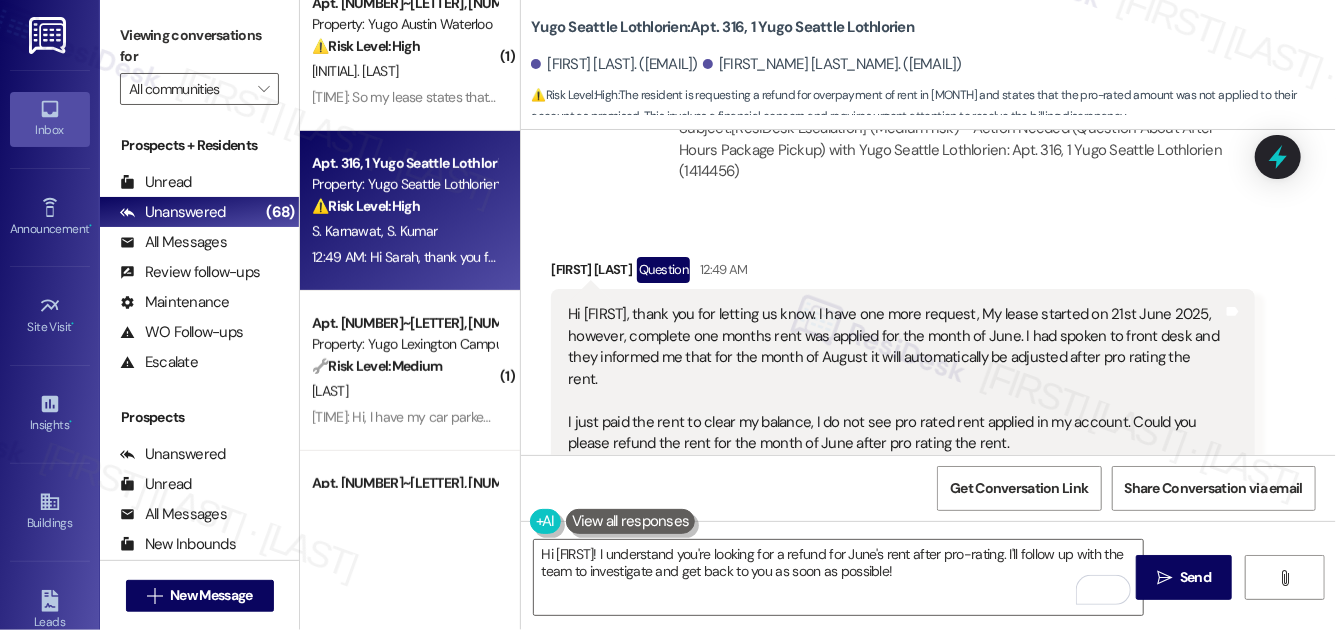 click on "[FIRST_NAME] [LAST_NAME] Question [TIME]" at bounding box center [902, 273] 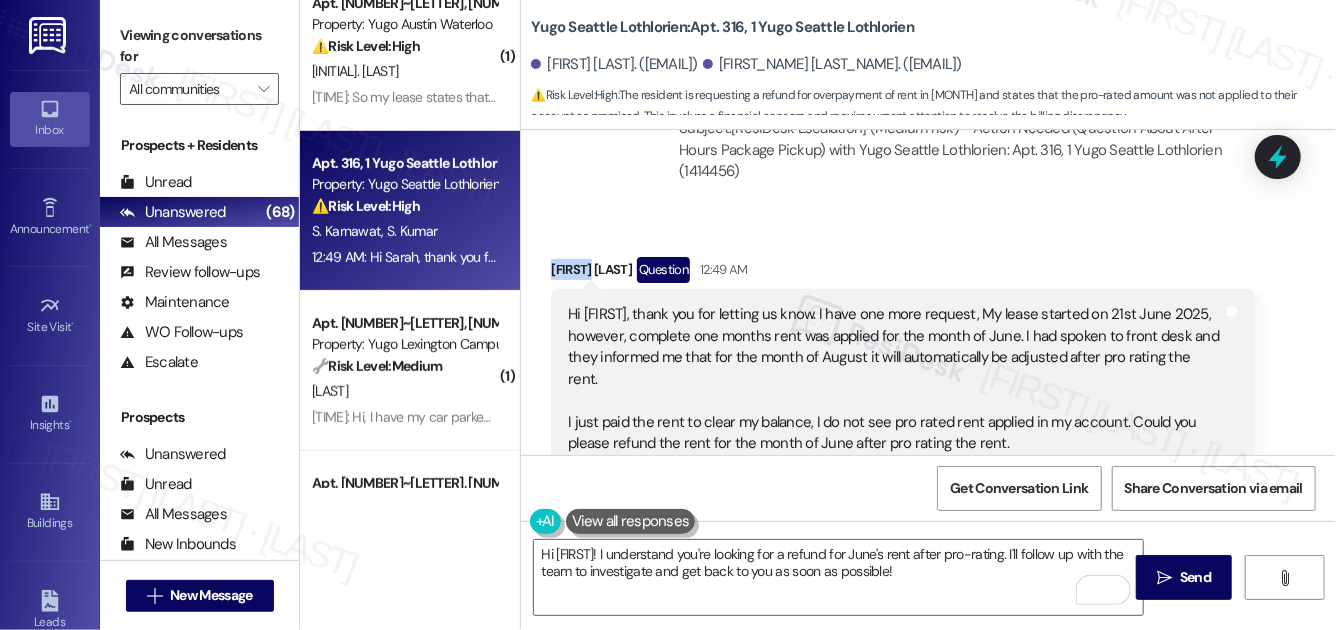 copy on "[FIRST]" 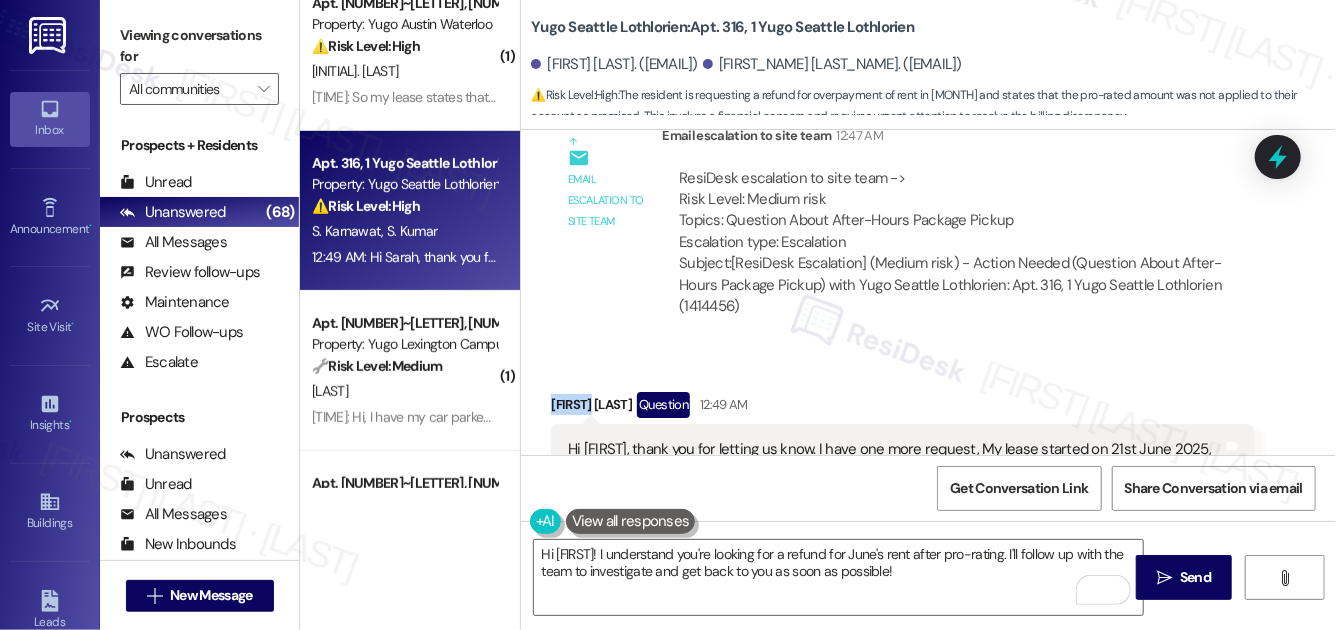 scroll, scrollTop: 3139, scrollLeft: 0, axis: vertical 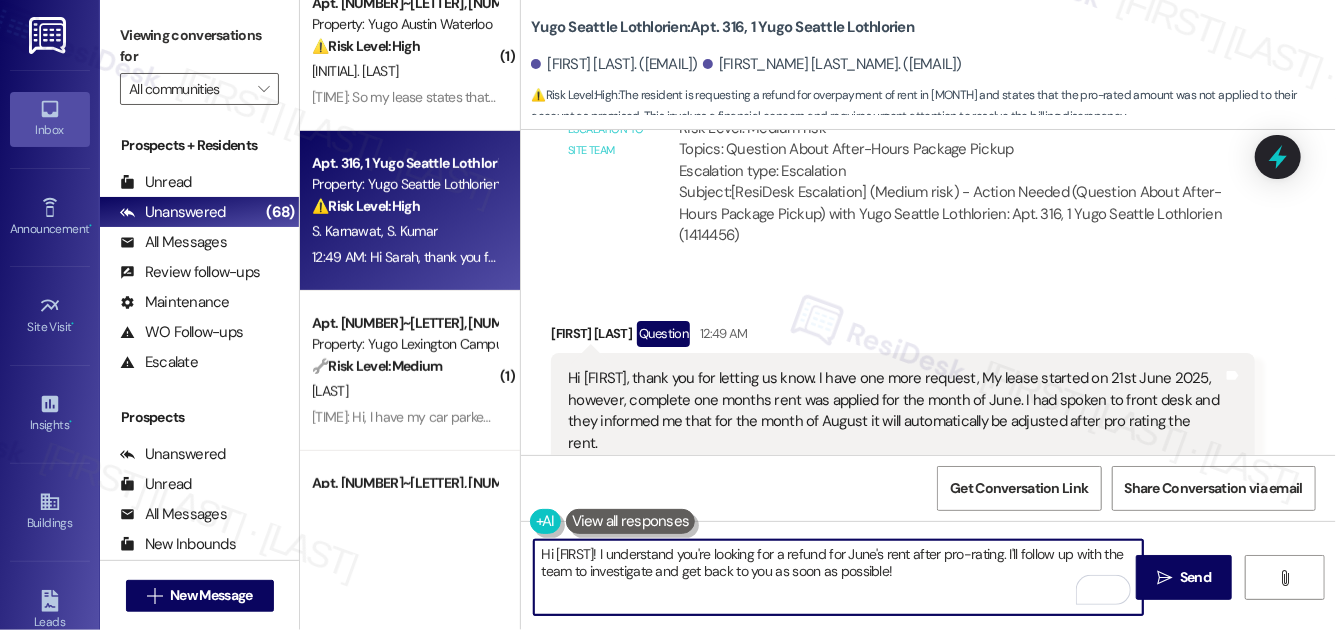 drag, startPoint x: 555, startPoint y: 555, endPoint x: 639, endPoint y: 554, distance: 84.00595 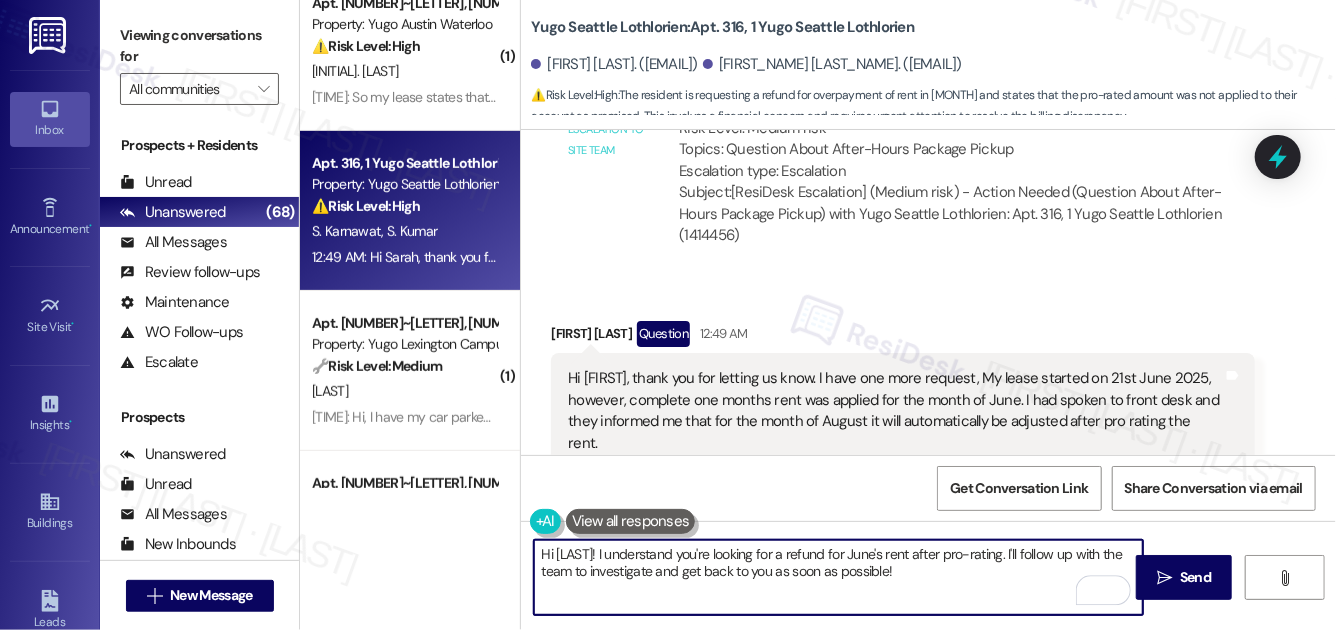 click on "Hi [LAST]! I understand you're looking for a refund for June's rent after pro-rating. I'll follow up with the team to investigate and get back to you as soon as possible!" at bounding box center (838, 577) 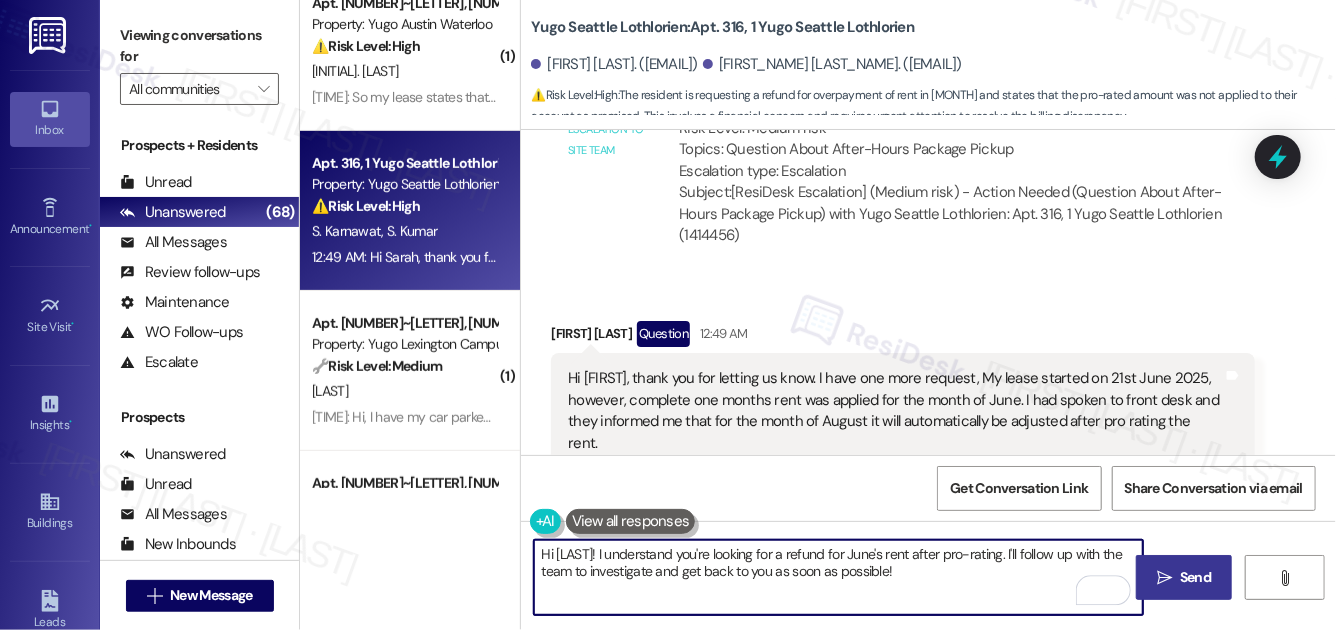 type on "Hi [LAST]! I understand you're looking for a refund for June's rent after pro-rating. I'll follow up with the team to investigate and get back to you as soon as possible!" 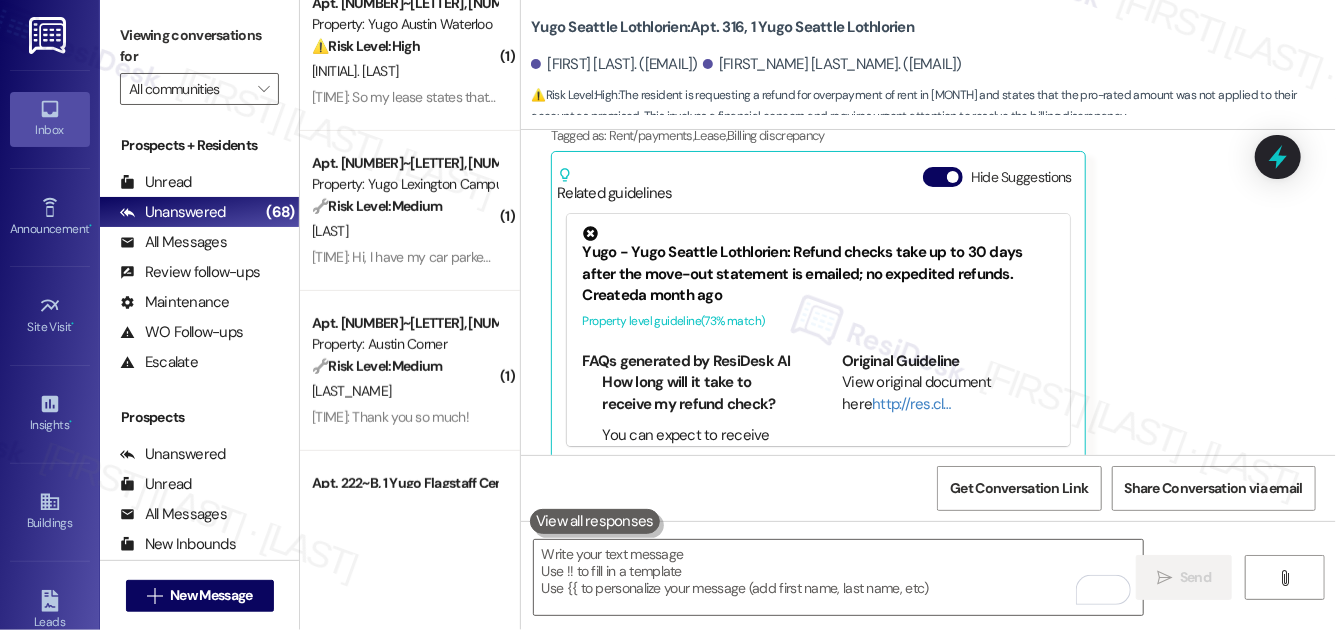 scroll, scrollTop: 3916, scrollLeft: 0, axis: vertical 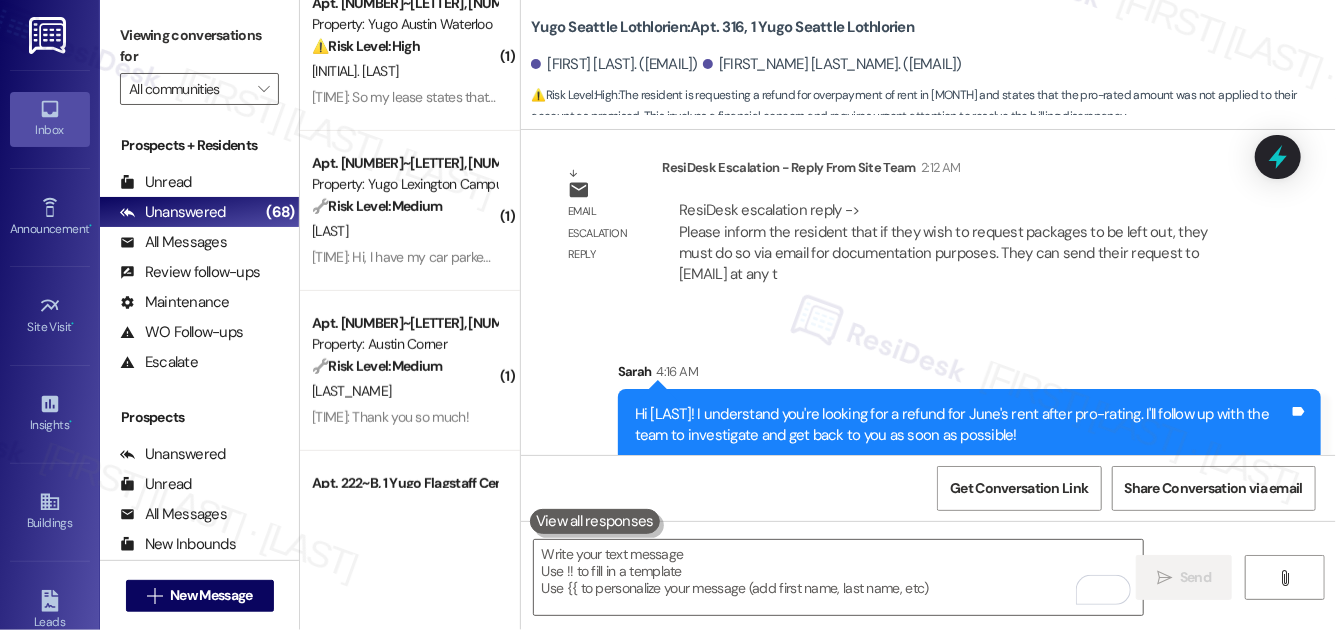 click on " Send " at bounding box center (928, 596) 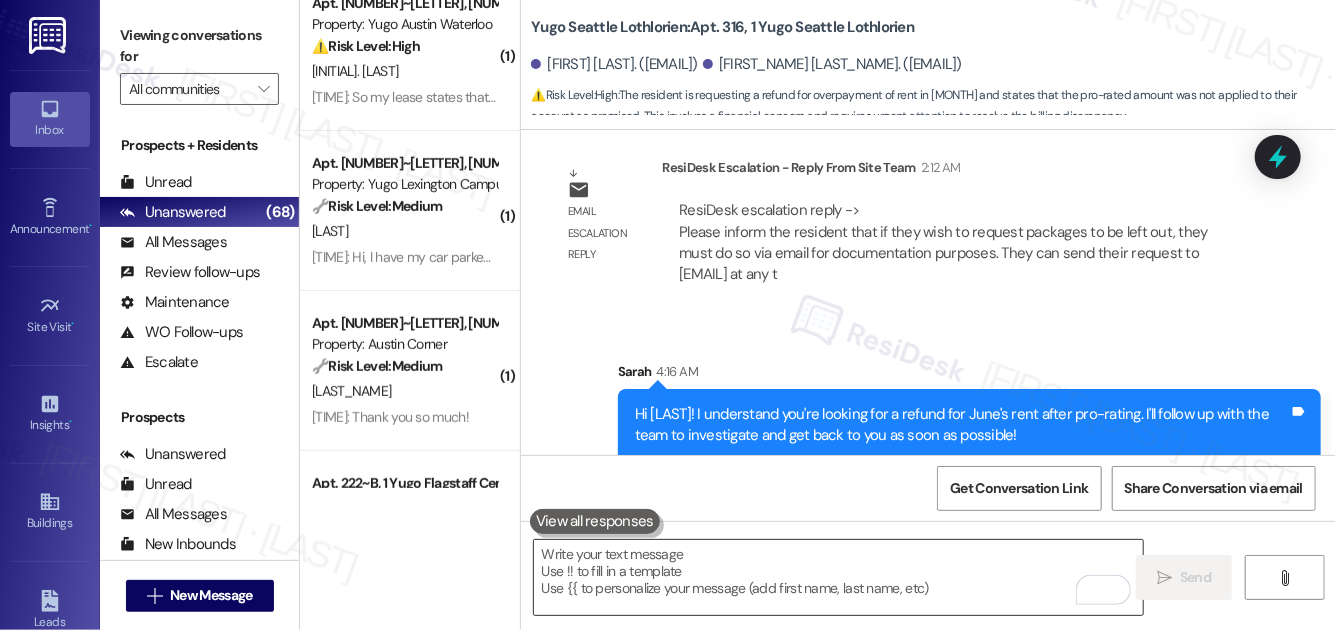 click at bounding box center [838, 577] 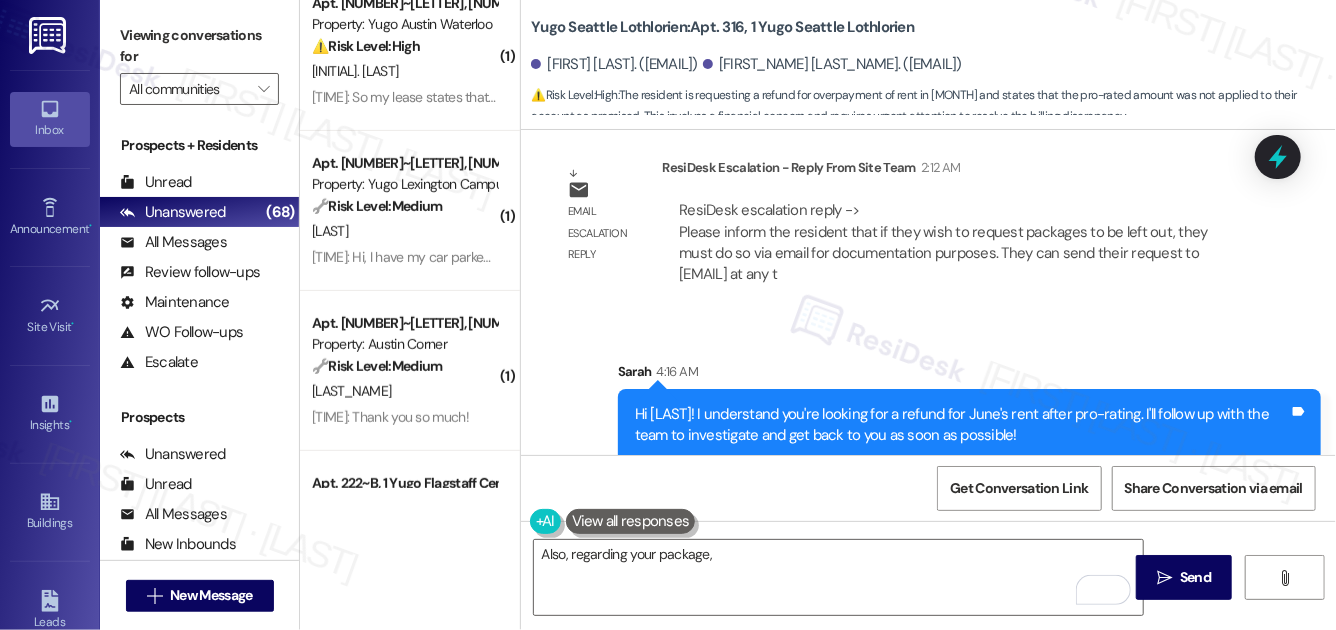 drag, startPoint x: 916, startPoint y: 211, endPoint x: 896, endPoint y: 248, distance: 42.059483 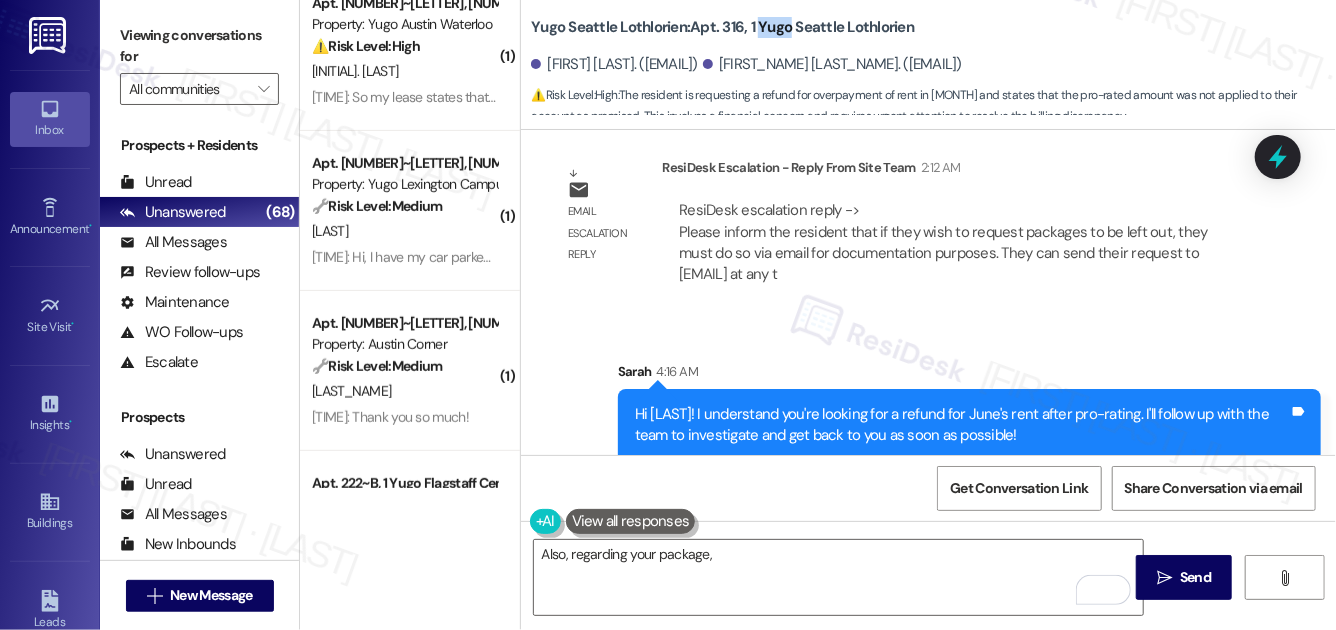 click on "Yugo Seattle Lothlorien: Apt. [NUMBER], [NUMBER] Yugo Seattle Lothlorien" at bounding box center [722, 27] 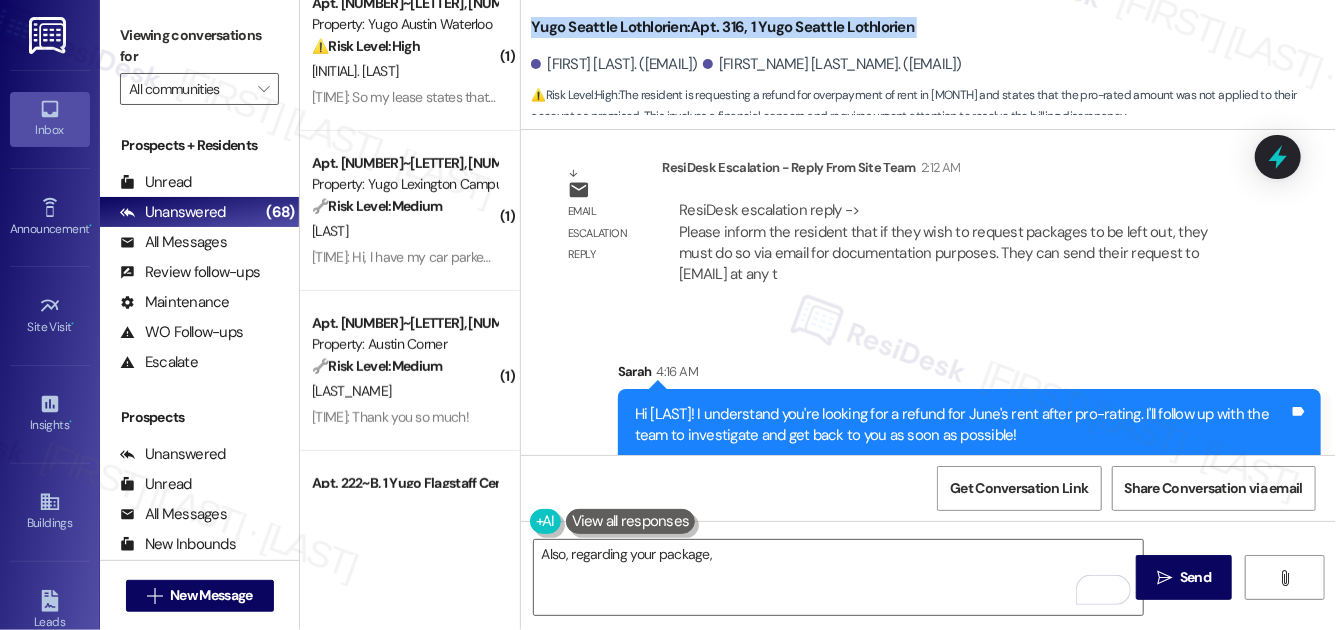 copy on "Yugo Seattle Lothlorien: Apt. [NUMBER], [NUMBER] Yugo Seattle Lothlorien" 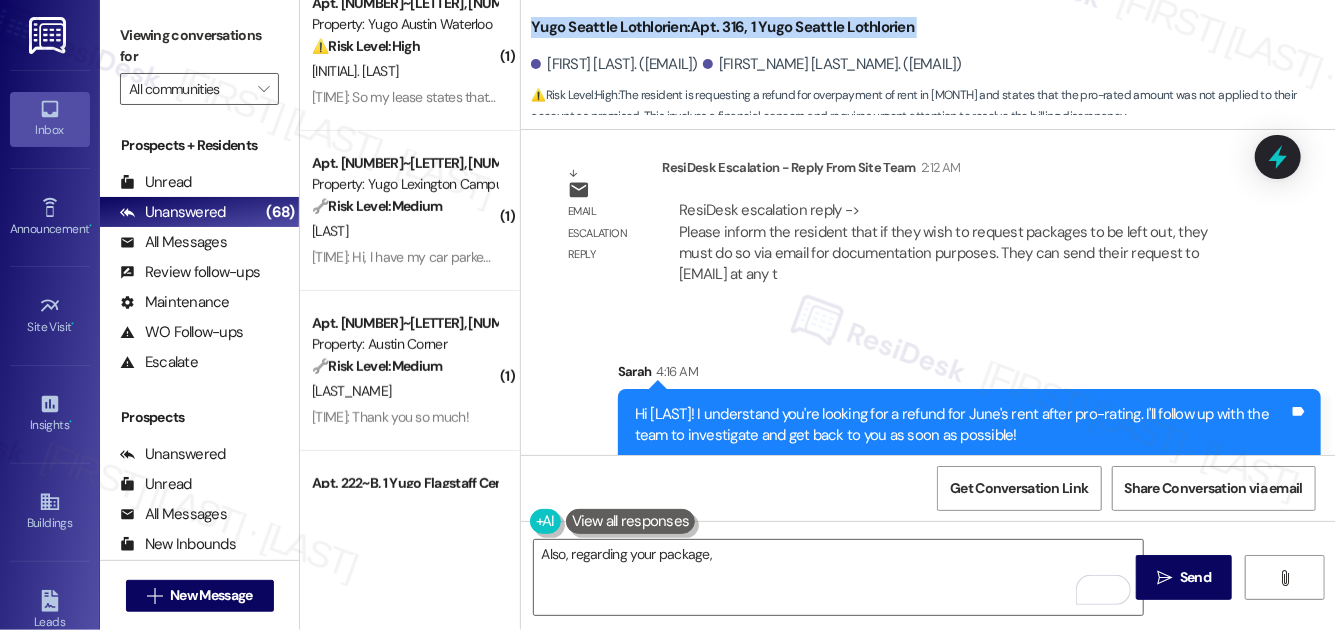 click on "[FIRST] [LAST]. ([EMAIL])" at bounding box center (614, 64) 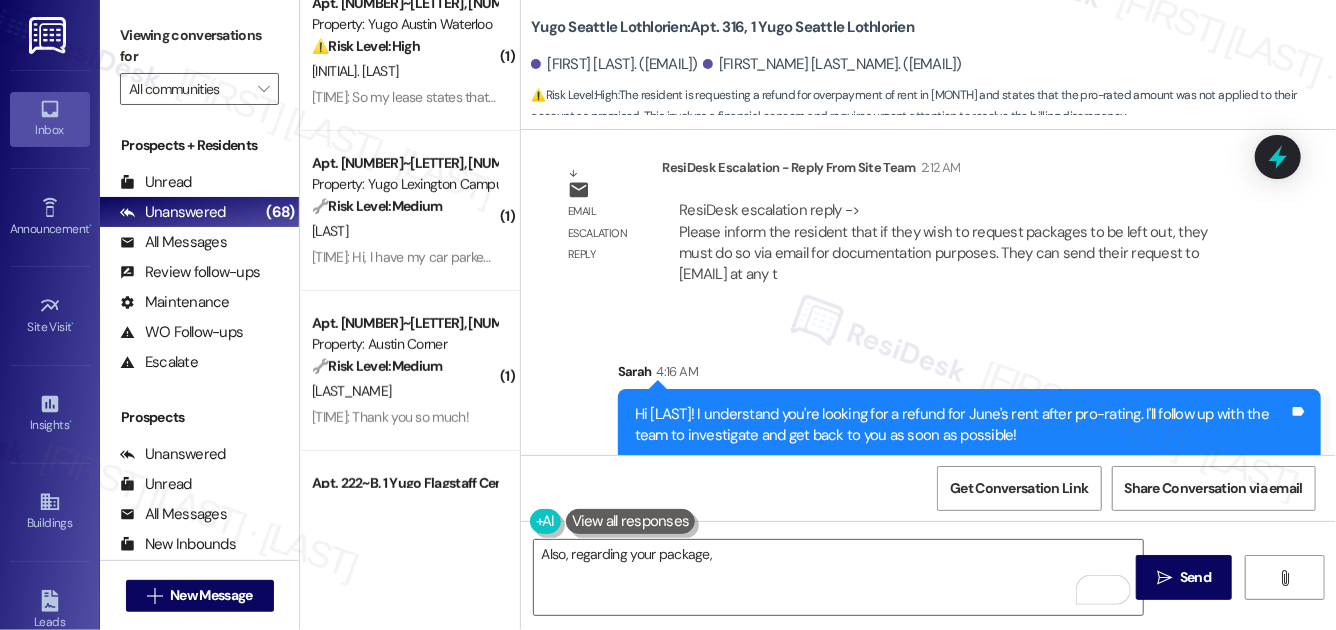 click on "[FIRST] [LAST]. ([EMAIL])" at bounding box center [614, 64] 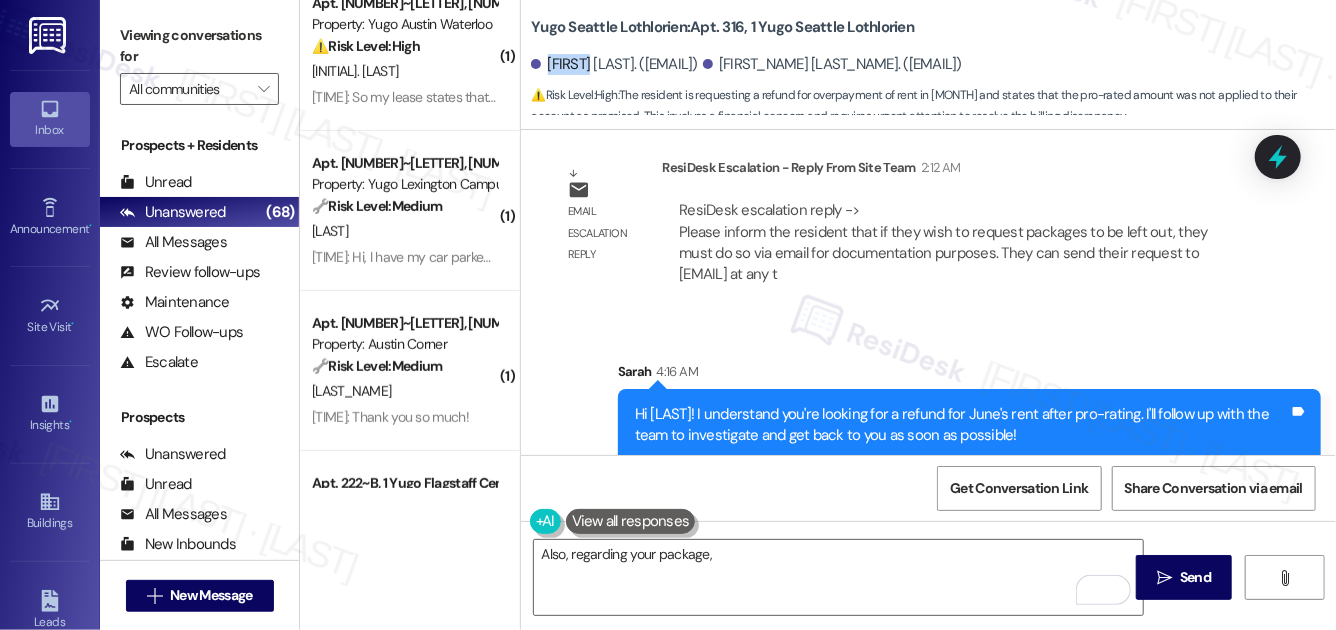 copy on "[FIRST]" 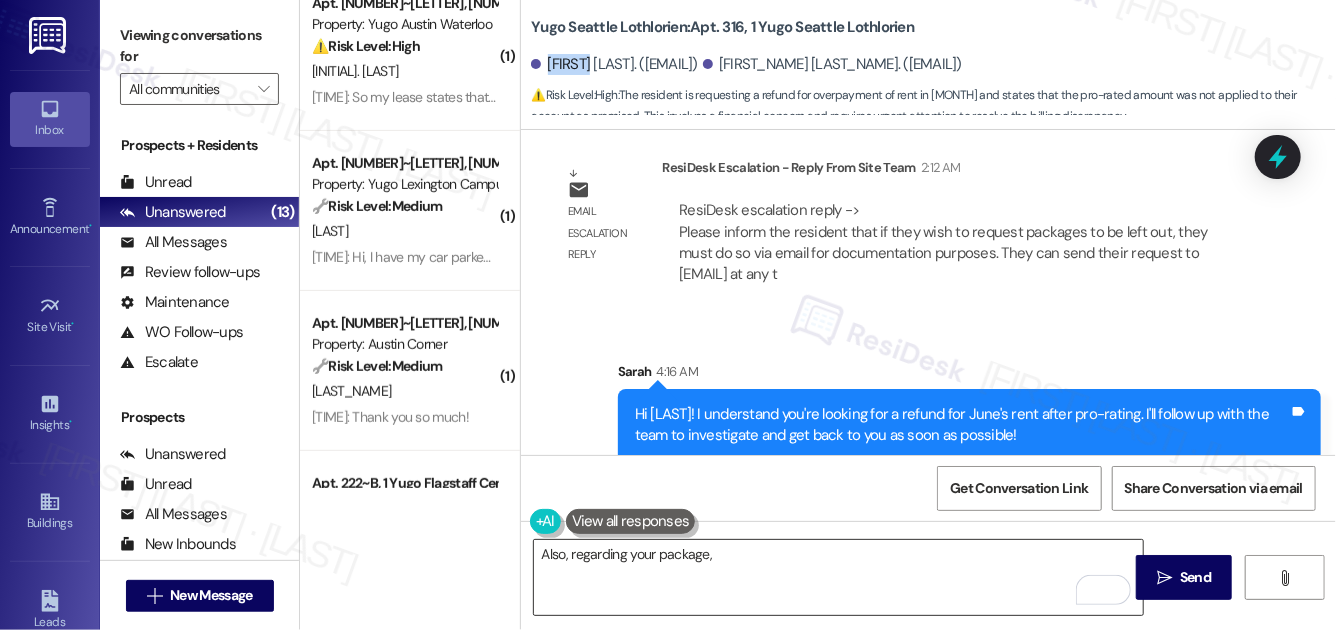 click on "Also, regarding your package," at bounding box center (838, 577) 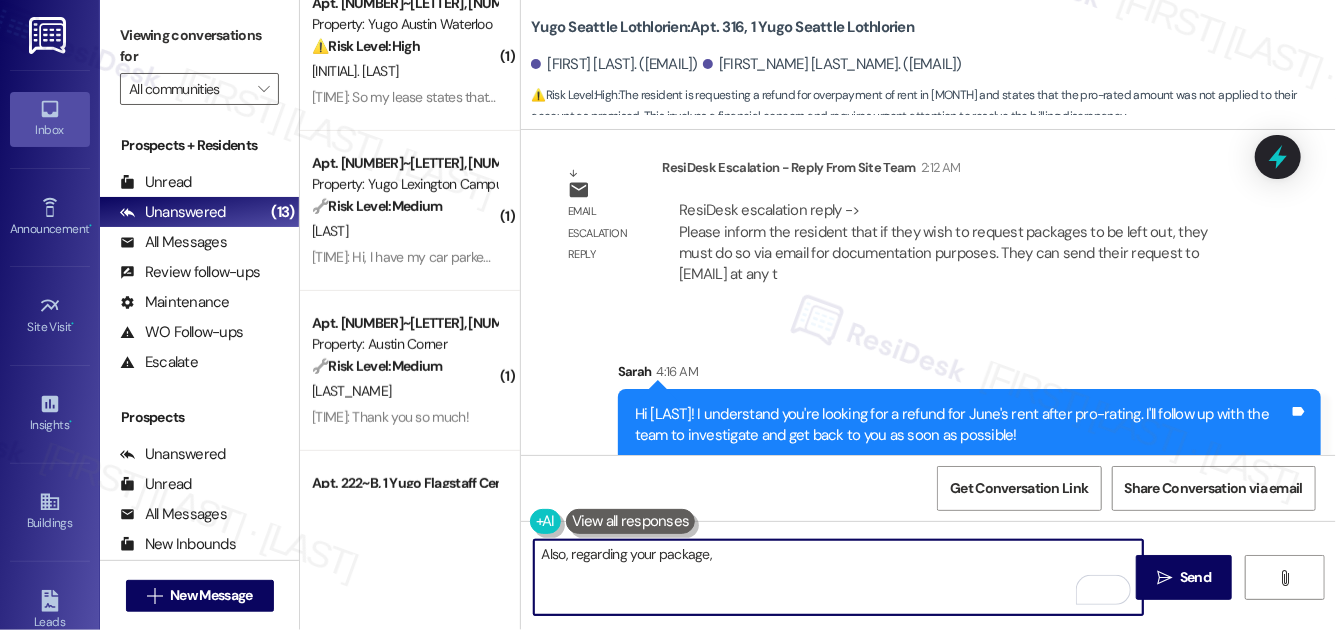 paste on "If you’d like to request that your packages be left out for pickup, please send your request via email to seattleudistrict@example.com before 5 PM on the day of pickup. This is required for documentation purposes.
Please note that we are not responsible for any packages left in the lobby after business hours, and by making the request, you acknowledge and accept this policy.
Let us know if you have any questions!" 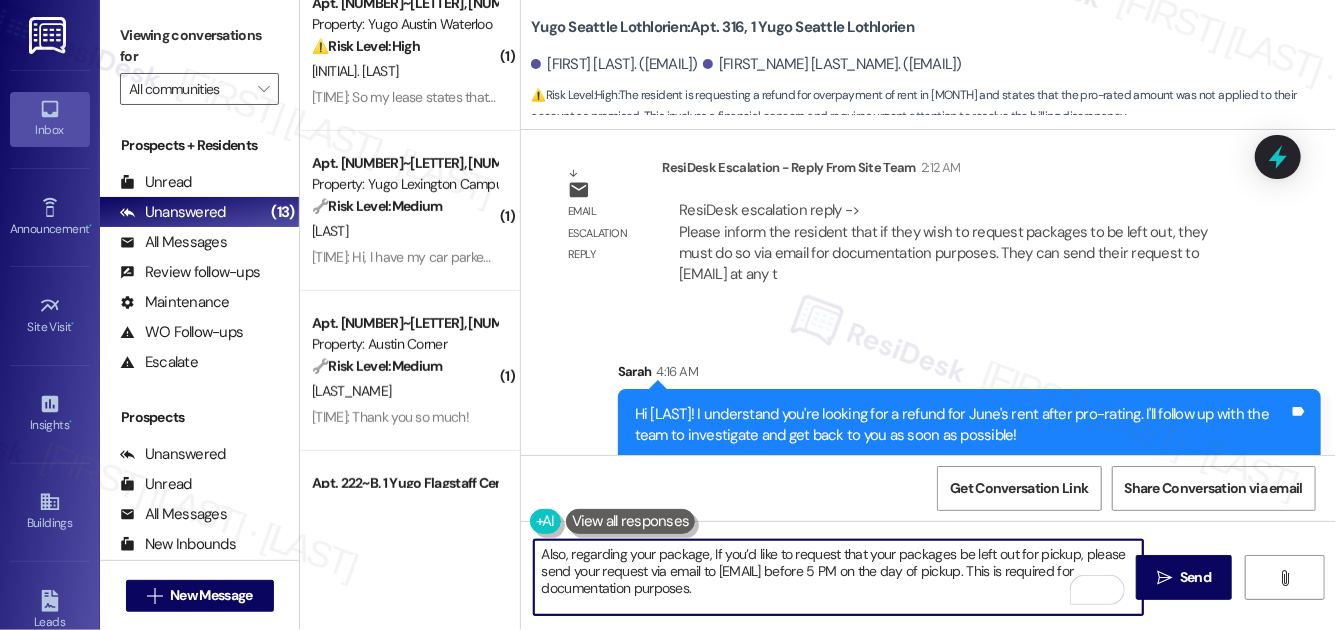 scroll, scrollTop: 68, scrollLeft: 0, axis: vertical 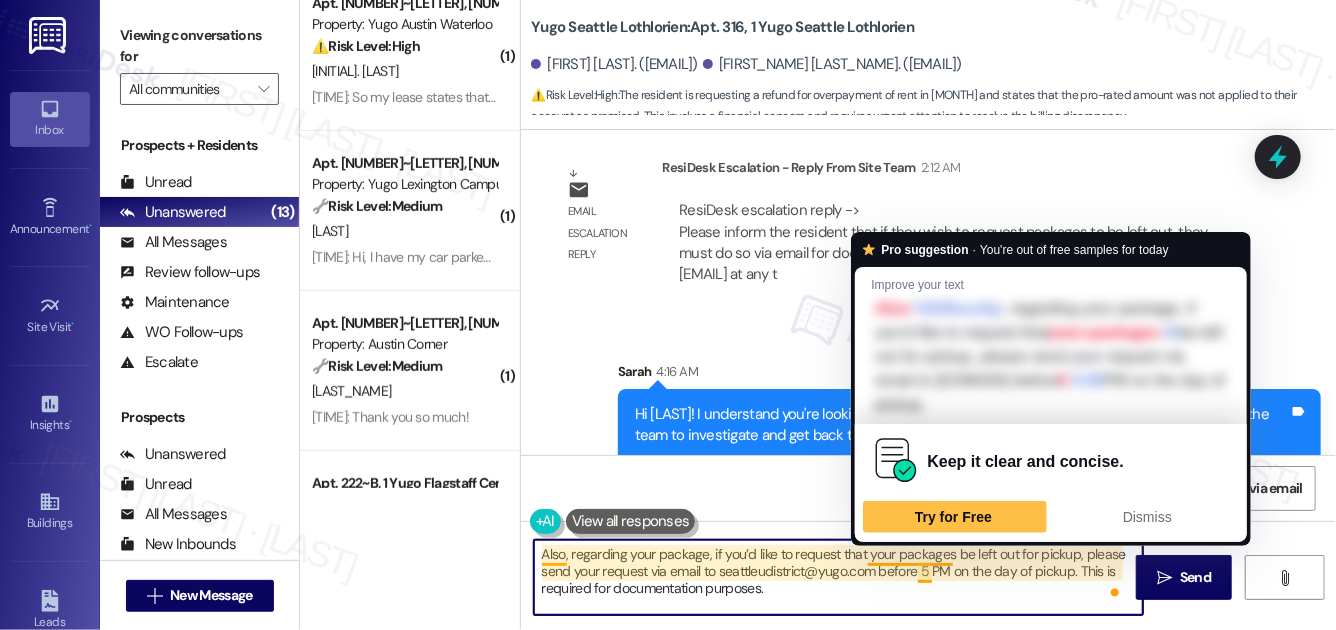 click on "Also, regarding your package, if you’d like to request that your packages be left out for pickup, please send your request via email to seattleudistrict@yugo.com before 5 PM on the day of pickup. This is required for documentation purposes.
Please note that we are not responsible for any packages left in the lobby after business hours, and by making the request, you acknowledge and accept this policy.
Let us know if you have any questions!" at bounding box center (838, 577) 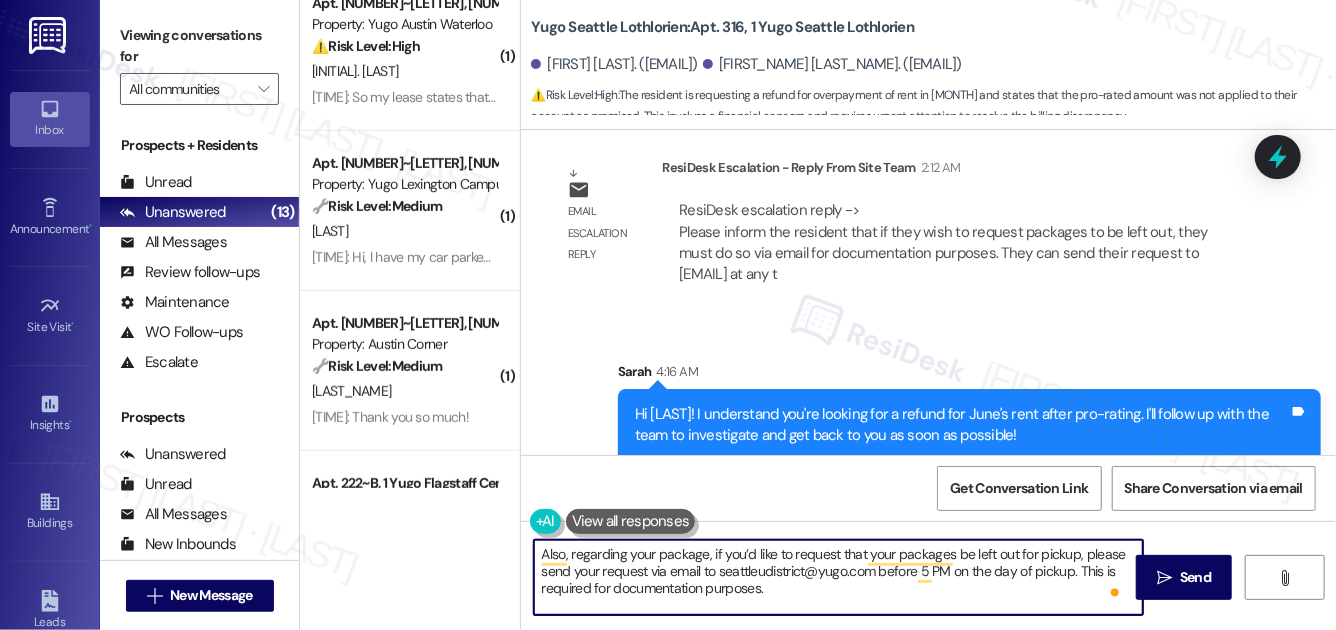 scroll, scrollTop: 12, scrollLeft: 0, axis: vertical 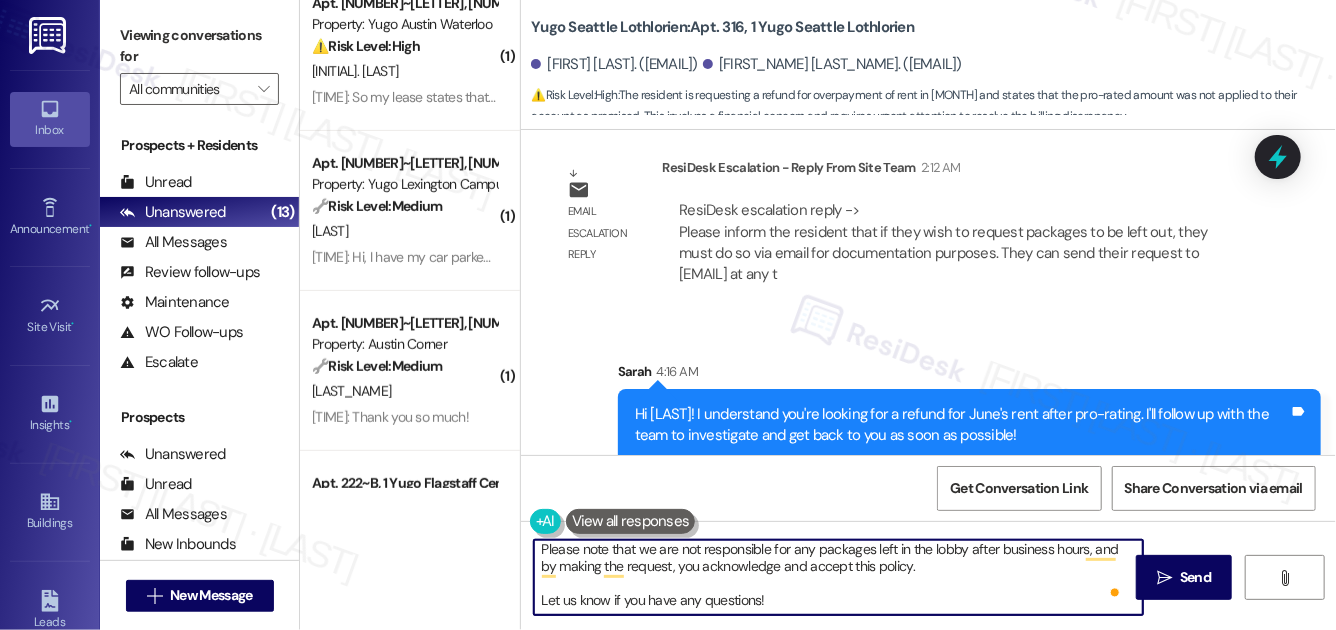 click on "Also, regarding your package, if you’d like to request that your packages be left out for pickup, please send your request via email to seattleudistrict@yugo.com before 5 PM on the day of pickup. This is required for documentation purposes.
Please note that we are not responsible for any packages left in the lobby after business hours, and by making the request, you acknowledge and accept this policy.
Let us know if you have any questions!" at bounding box center [838, 577] 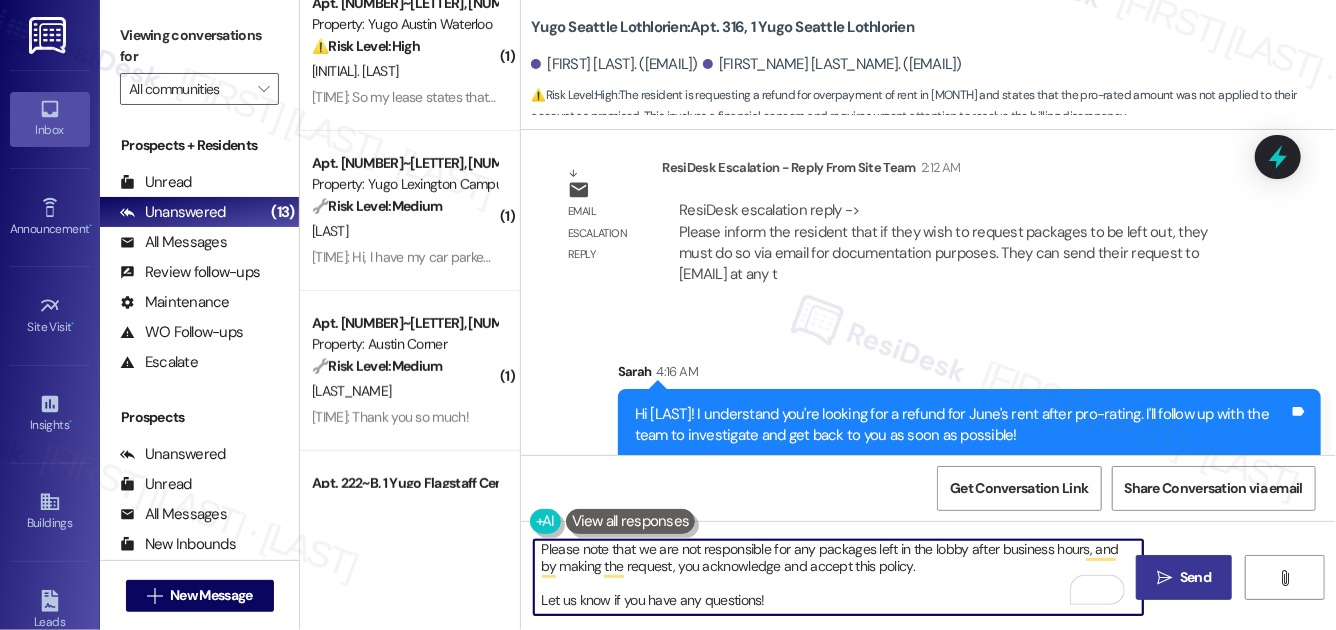 type on "Also, regarding your package, if you’d like to request that your packages be left out for pickup, please send your request via email to seattleudistrict@yugo.com before 5 PM on the day of pickup. This is required for documentation purposes.
Please note that we are not responsible for any packages left in the lobby after business hours, and by making the request, you acknowledge and accept this policy.
Let us know if you have any questions!" 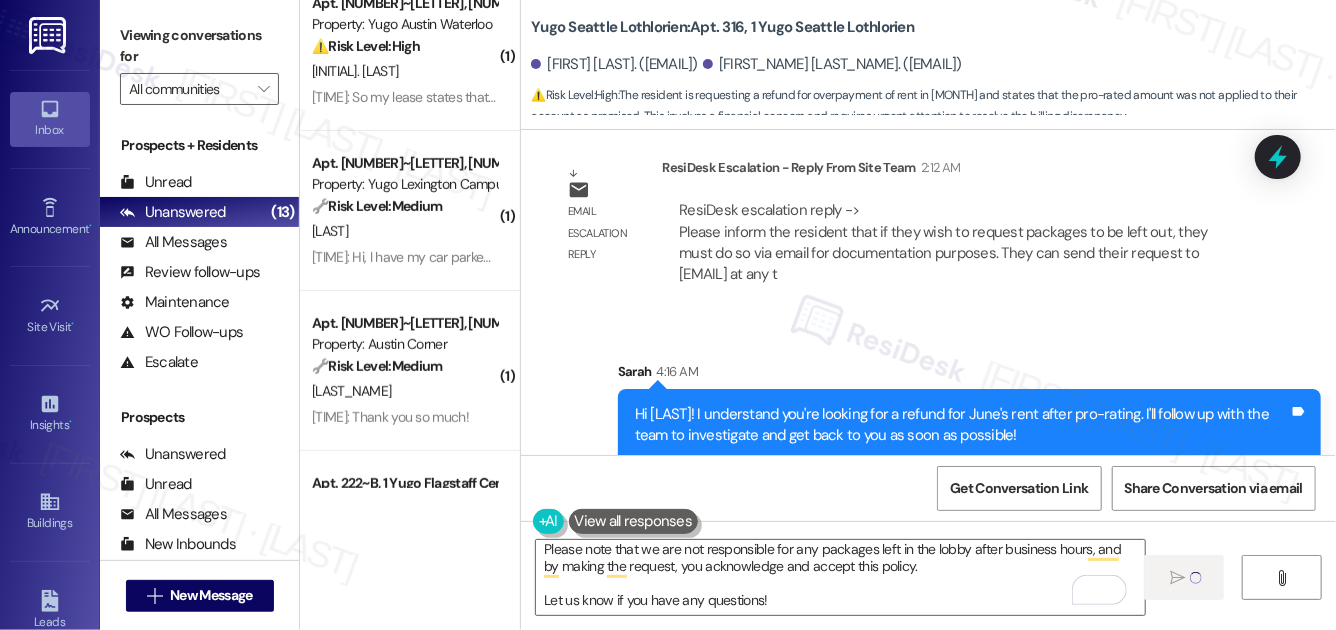type 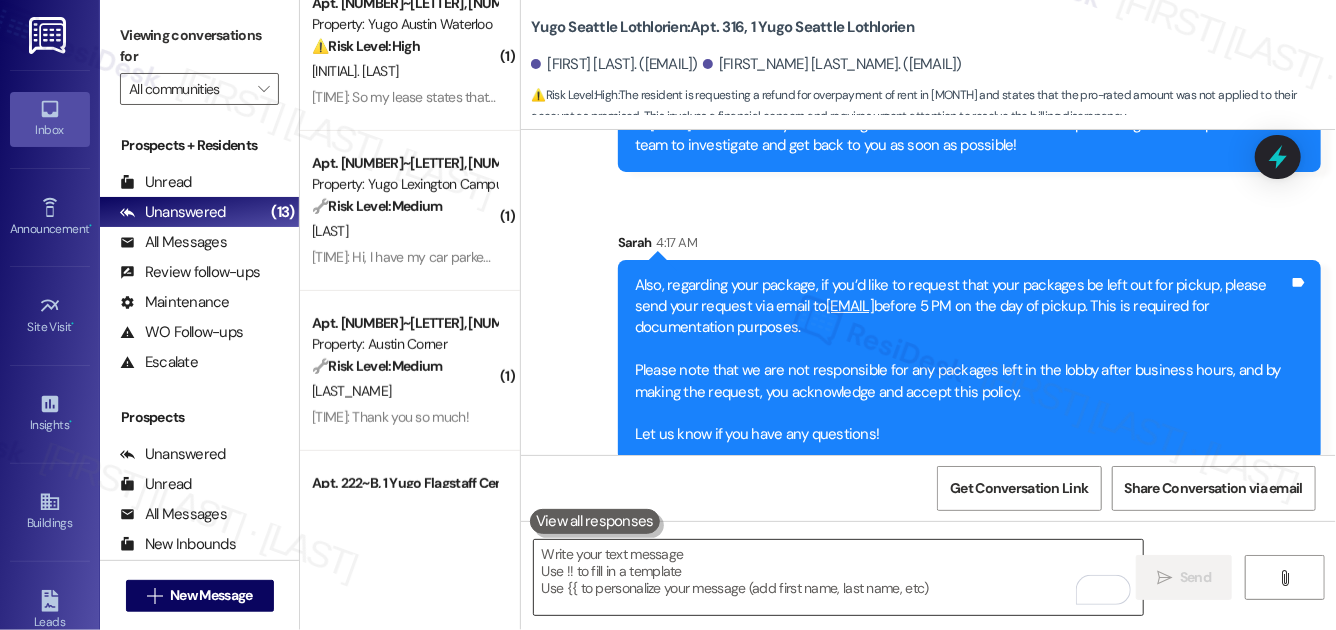 click at bounding box center (838, 577) 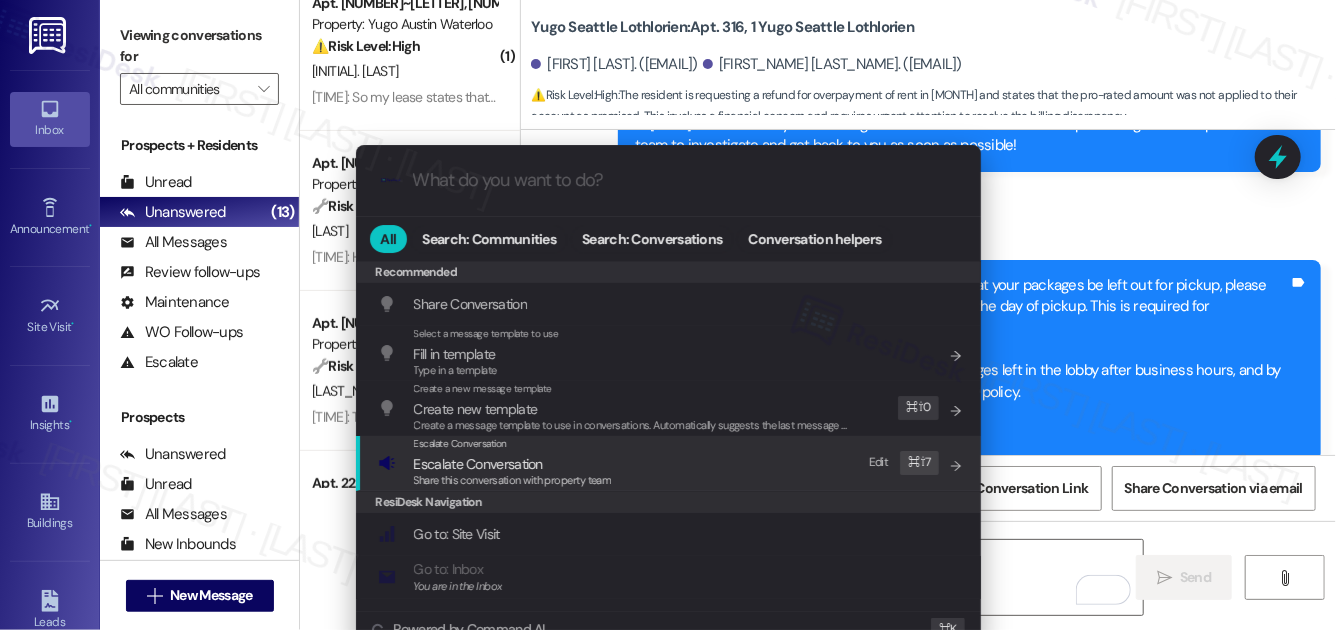 click on "Share this conversation with property team" at bounding box center [513, 480] 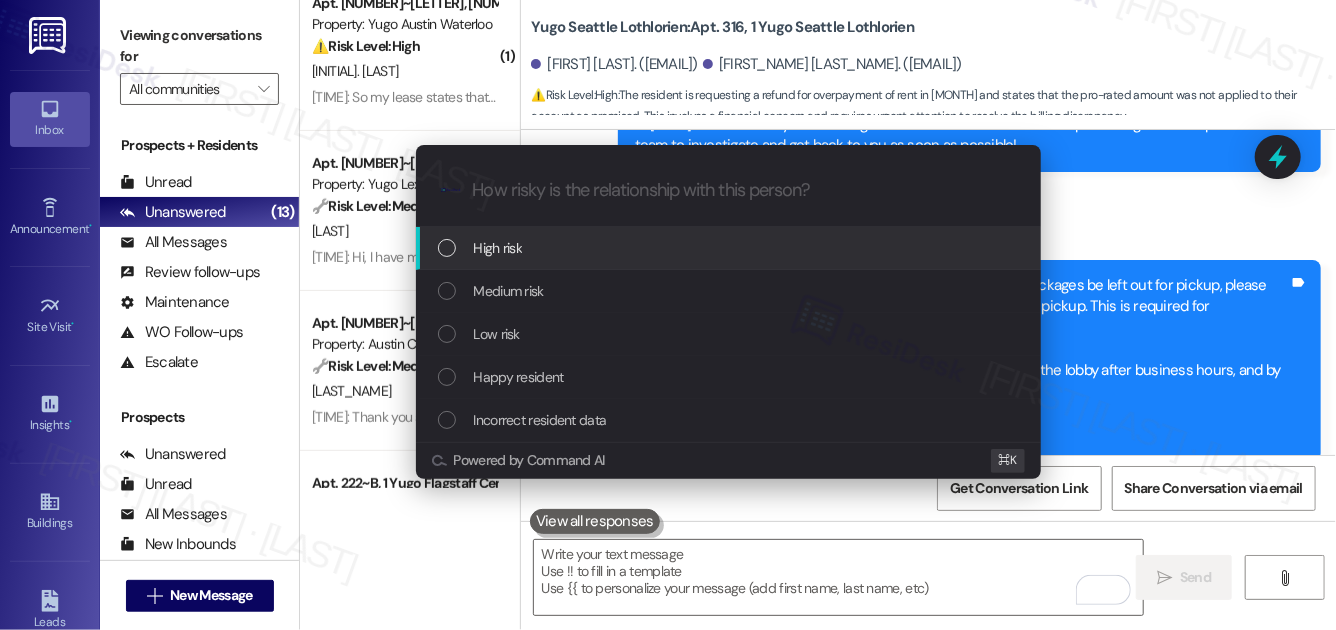 click on "High risk" at bounding box center [730, 248] 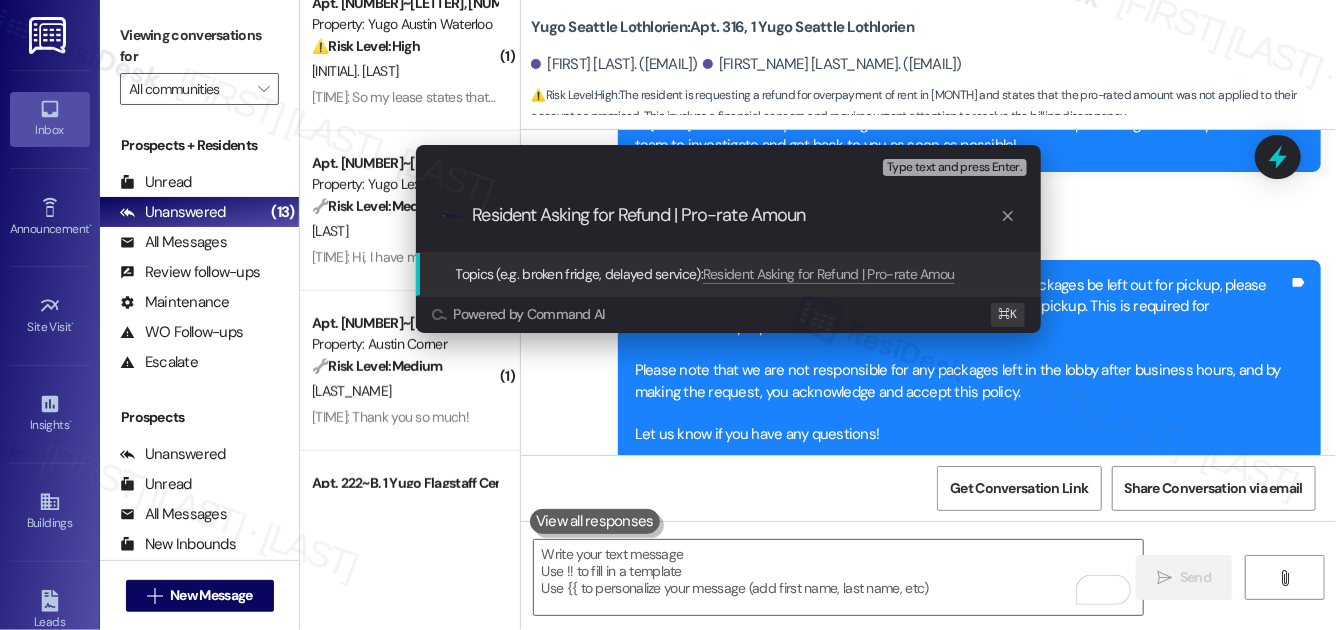 type on "Resident Asking for Refund | Pro-rate Amount" 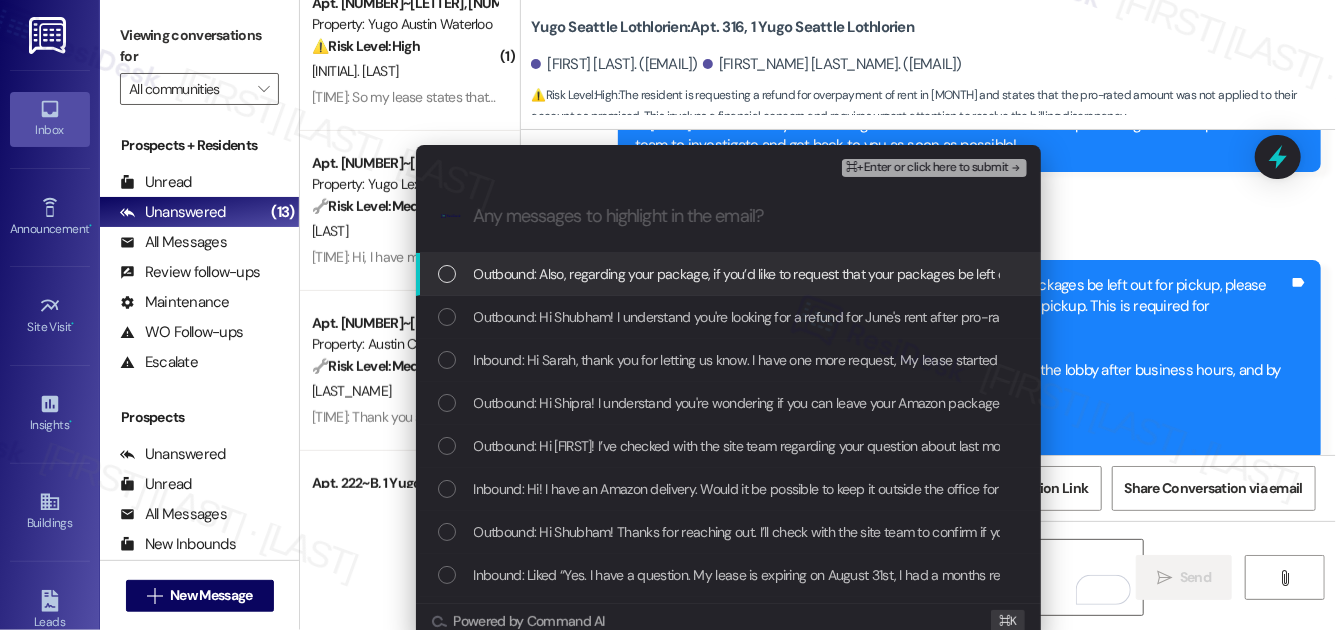 click on "Outbound: Also, regarding your package, if you’d like to request that your packages be left out for pickup, please send your request via email to [EMAIL] before [TIME] on the day of pickup. This is required for documentation purposes.
Please note that we are not responsible for any packages left in the lobby after business hours, and by making the request, you acknowledge and accept this policy.
Let us know if you have any questions!" at bounding box center [1737, 274] 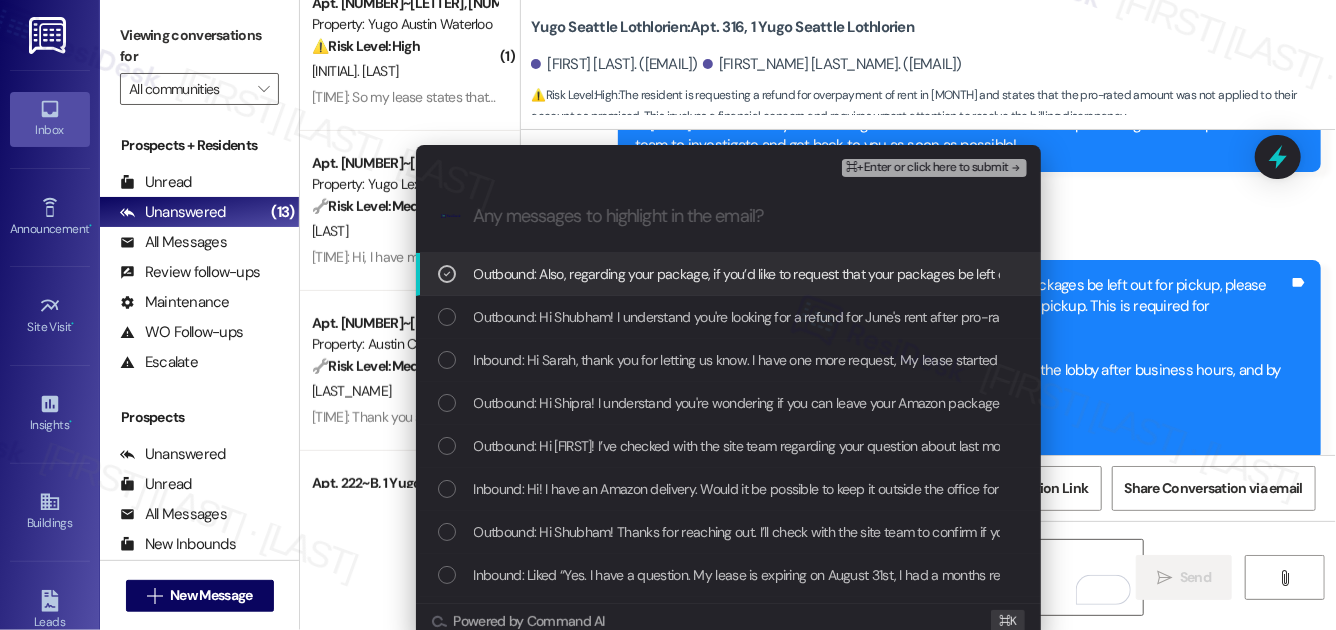 click on "Outbound: Also, regarding your package, if you’d like to request that your packages be left out for pickup, please send your request via email to [EMAIL] before [TIME] on the day of pickup. This is required for documentation purposes.
Please note that we are not responsible for any packages left in the lobby after business hours, and by making the request, you acknowledge and accept this policy.
Let us know if you have any questions!" at bounding box center [1737, 274] 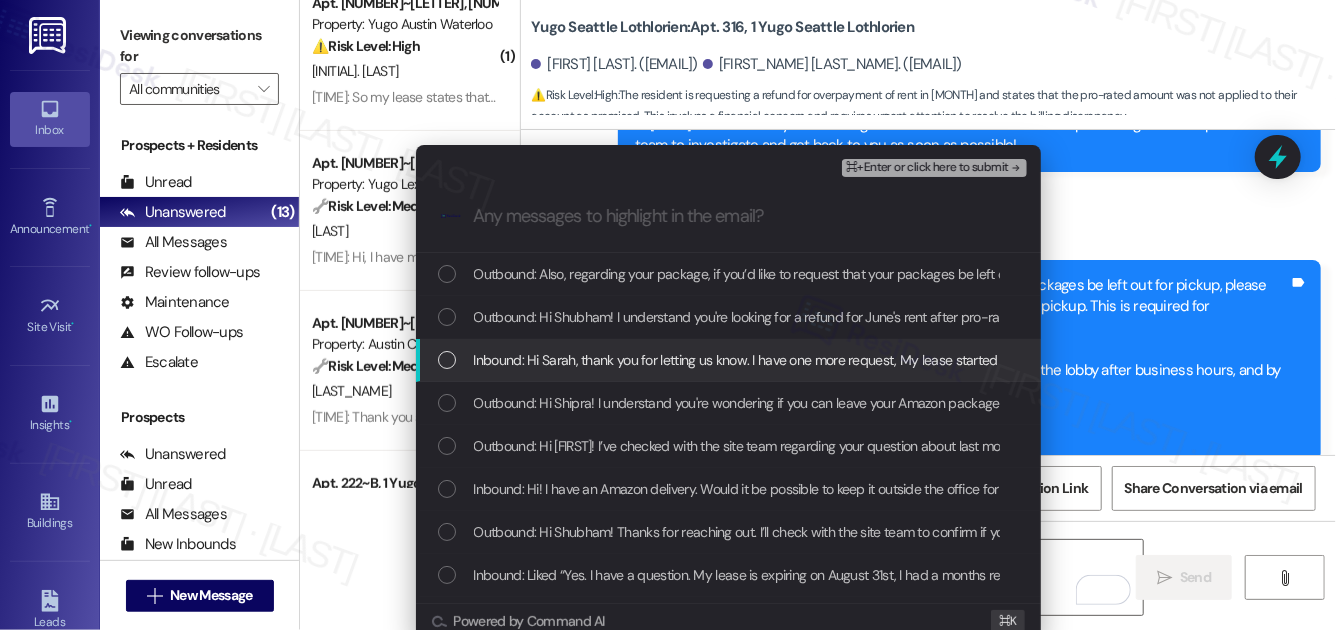 click on "Inbound: Hi Sarah, thank you for letting us know. I have one more request, My lease started on 21st June 2025, however, complete one months rent was applied for the month of June. I had spoken to front desk and they informed me that for the month of August it will automatically be adjusted after pro rating the rent.
I just paid the rent to clear my balance, I do not see pro rated rent applied in my account. Could you please refund the rent for the month of June after pro rating the rent." at bounding box center (1884, 360) 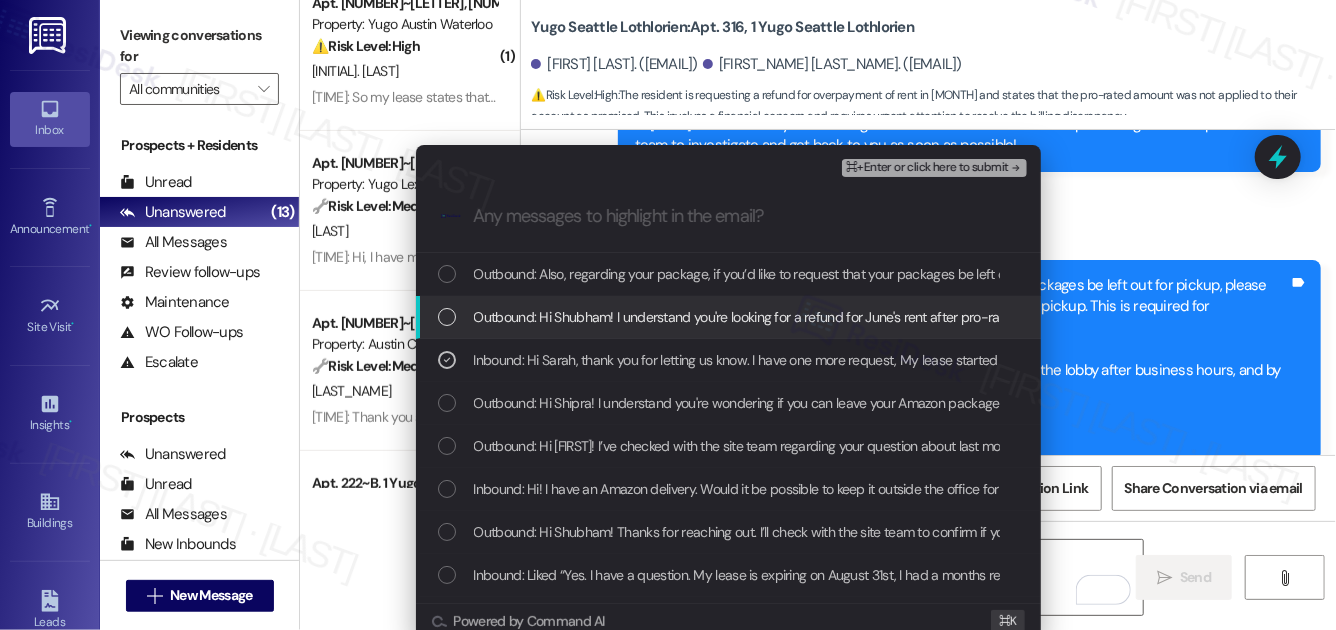 click on "Outbound: Hi Shubham! I understand you're looking for a refund for June's rent after pro-rating. I'll follow up with the team to investigate and get back to you as soon as possible!" at bounding box center [984, 317] 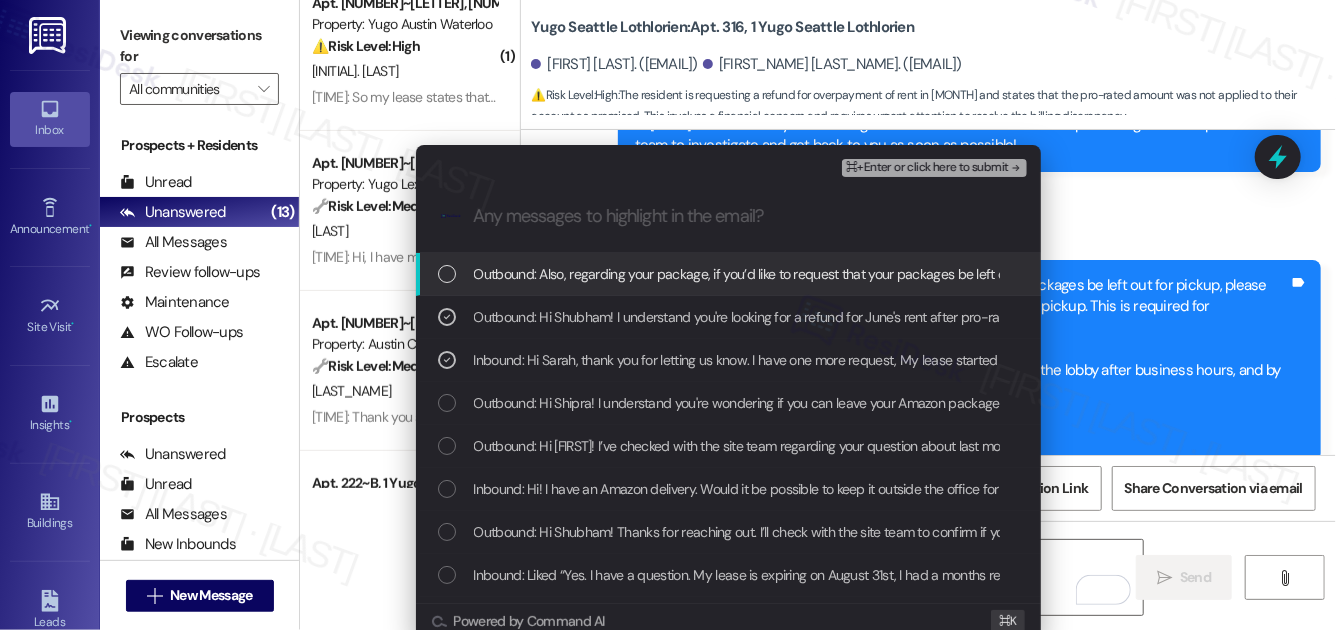 click on "⌘+Enter or click here to submit" at bounding box center (927, 168) 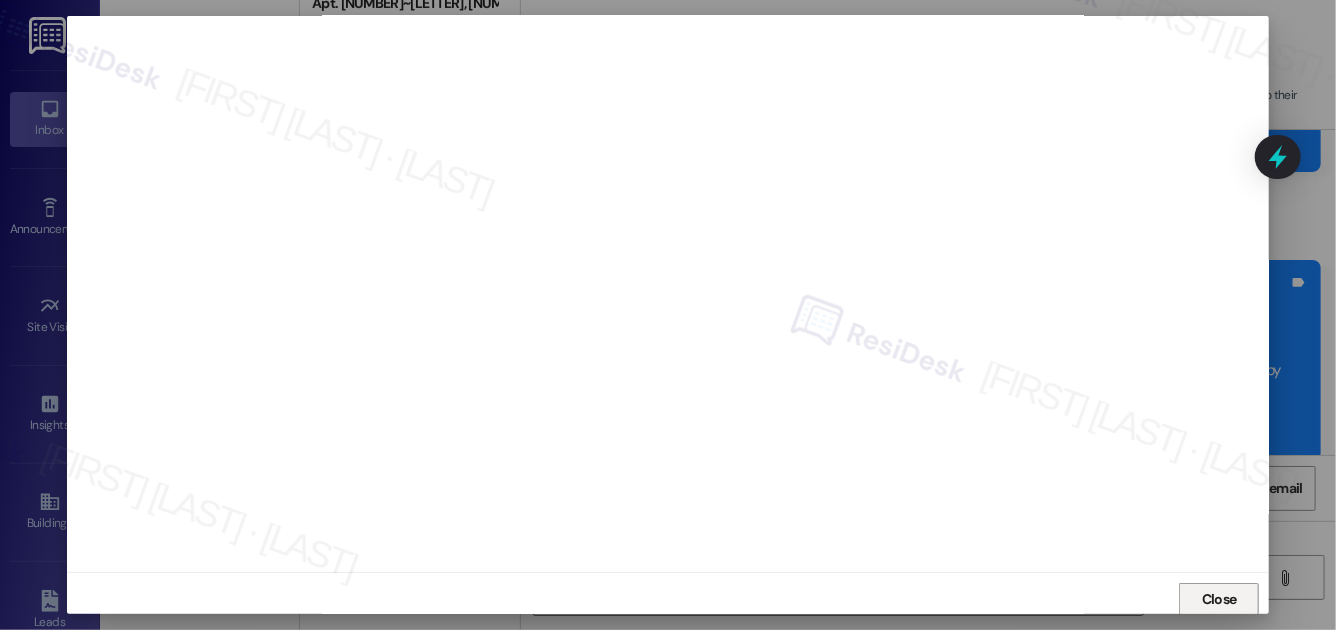 click on "Close" at bounding box center (1219, 599) 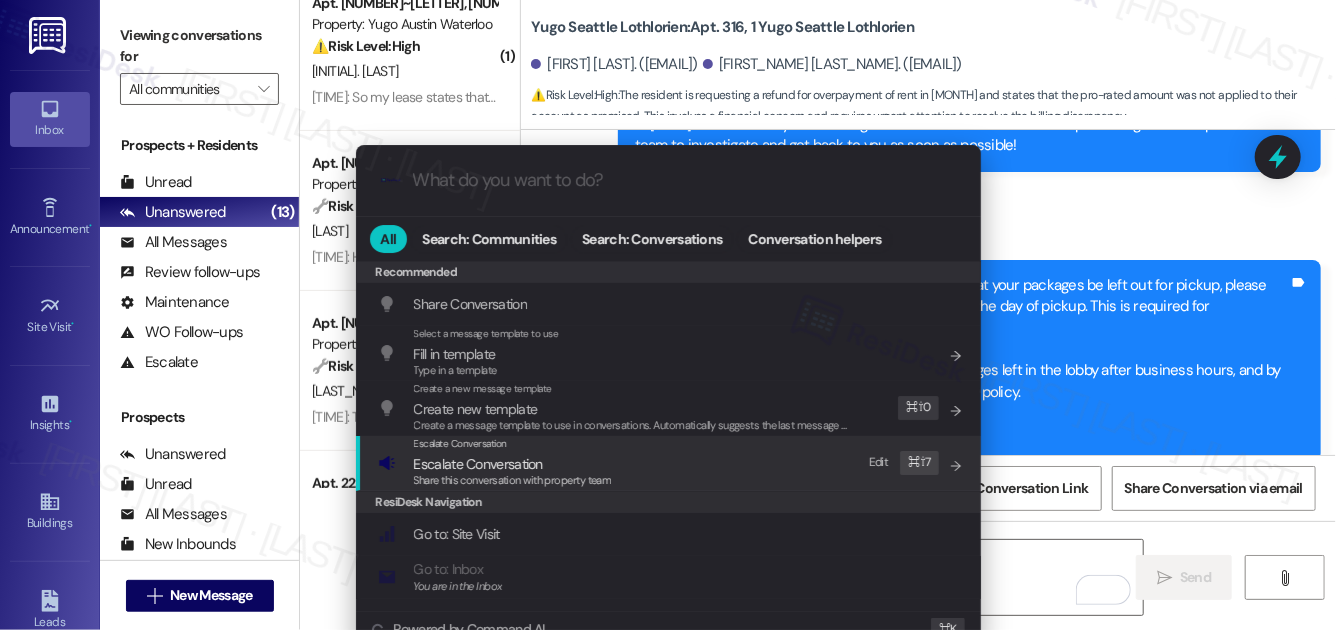 click on "Escalate Conversation Escalate Conversation Share this conversation with property team Edit ⌘ ⇧ 7" at bounding box center (670, 463) 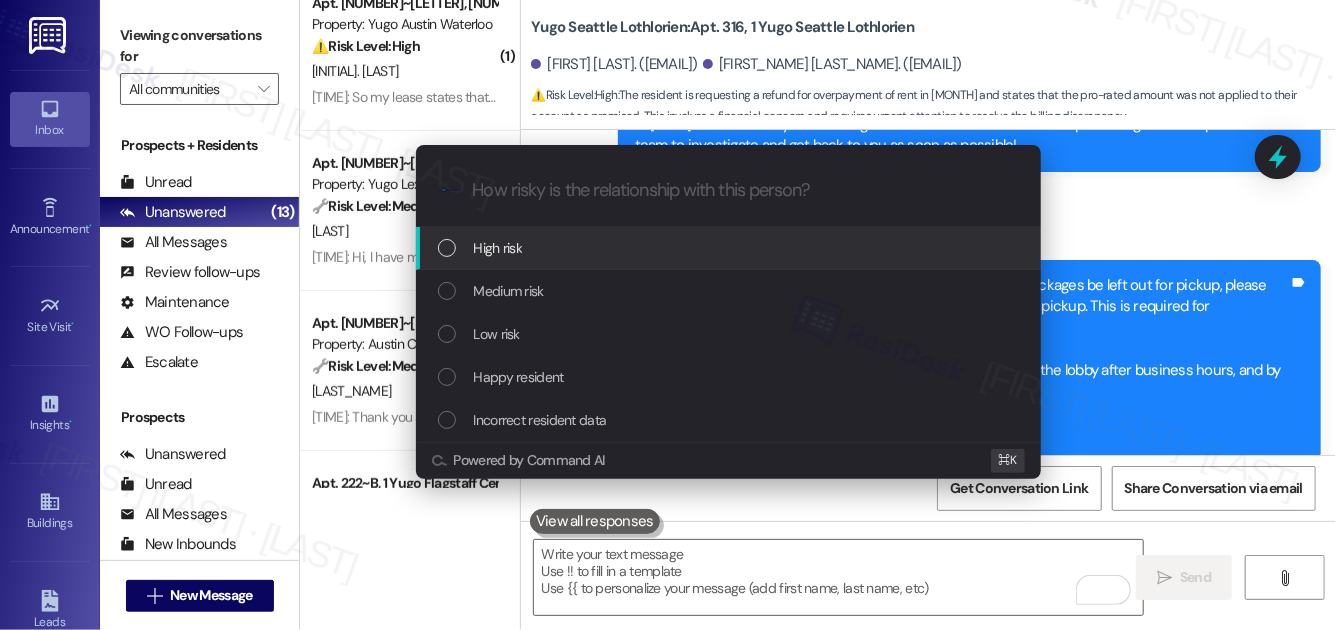 click on "High risk" at bounding box center [730, 248] 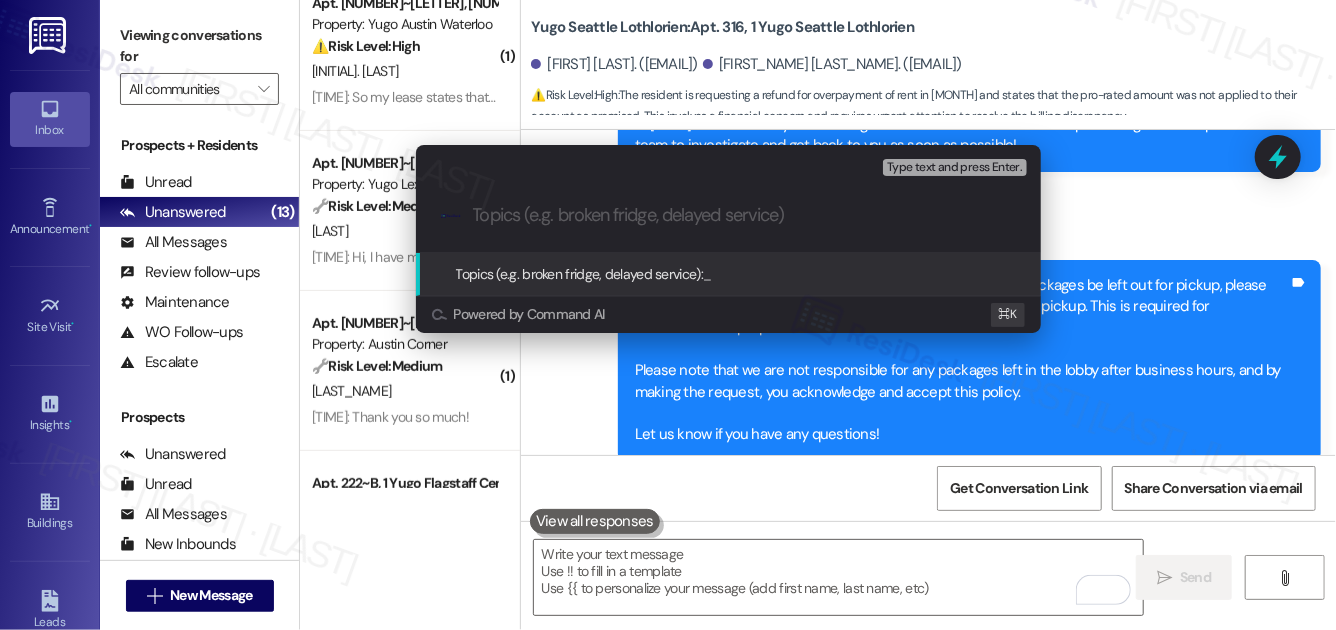 paste on "Resident Asking for Refund | Pro-rate Amount" 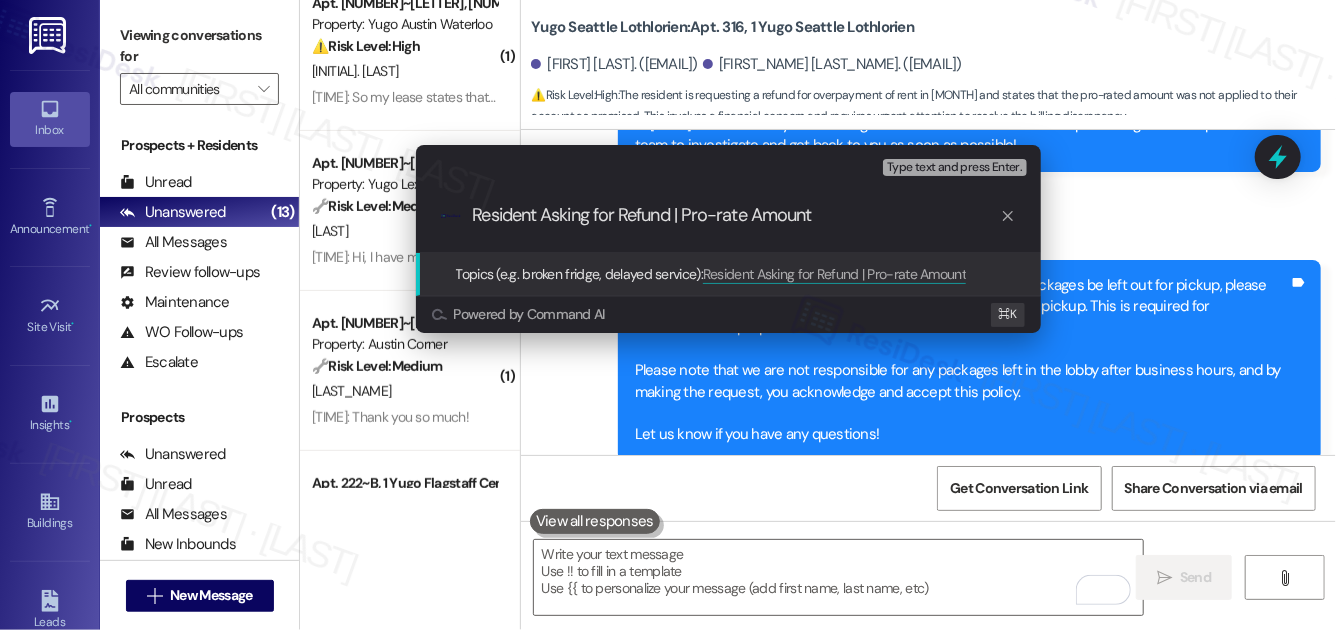 type 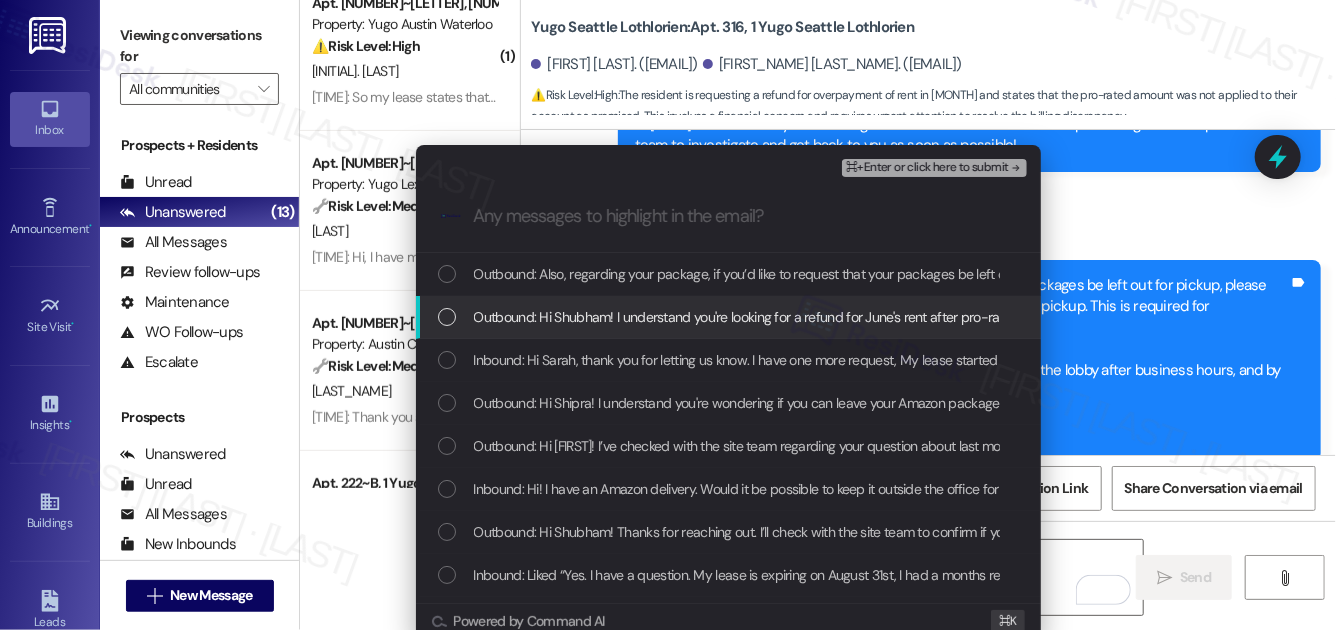 click on "Outbound: Hi Shubham! I understand you're looking for a refund for June's rent after pro-rating. I'll follow up with the team to investigate and get back to you as soon as possible!" at bounding box center [984, 317] 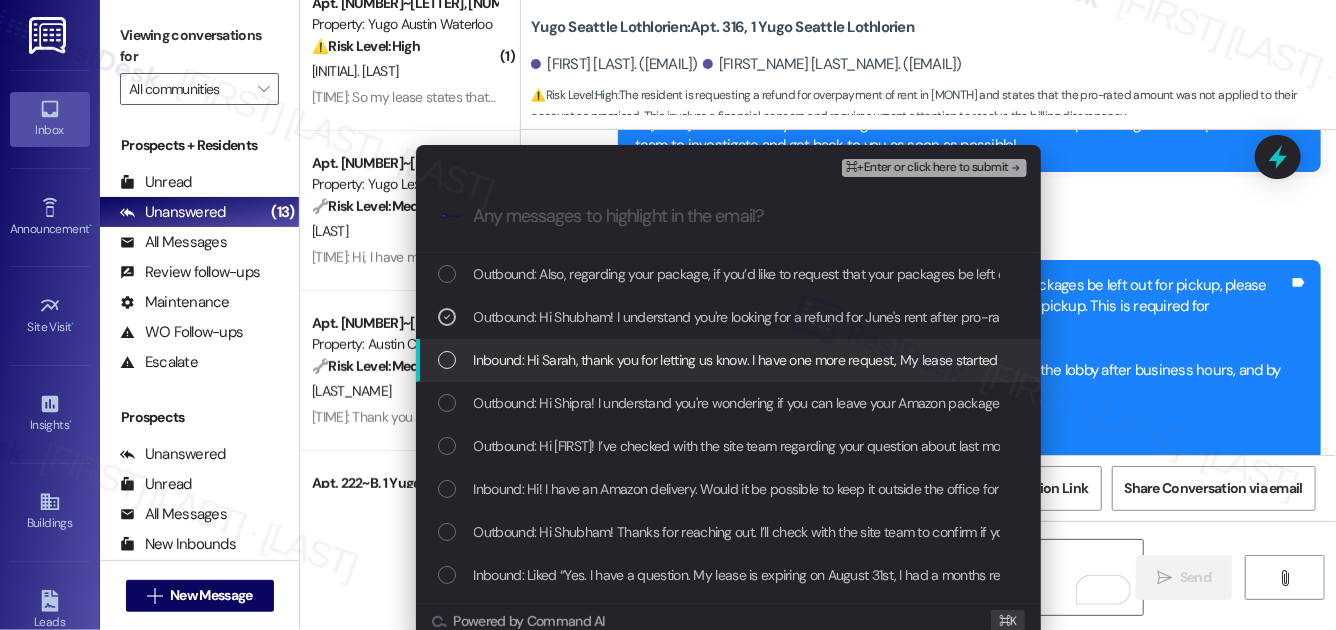 click on "Inbound: Hi Sarah, thank you for letting us know. I have one more request, My lease started on 21st June 2025, however, complete one months rent was applied for the month of June. I had spoken to front desk and they informed me that for the month of August it will automatically be adjusted after pro rating the rent.
I just paid the rent to clear my balance, I do not see pro rated rent applied in my account. Could you please refund the rent for the month of June after pro rating the rent." at bounding box center [1884, 360] 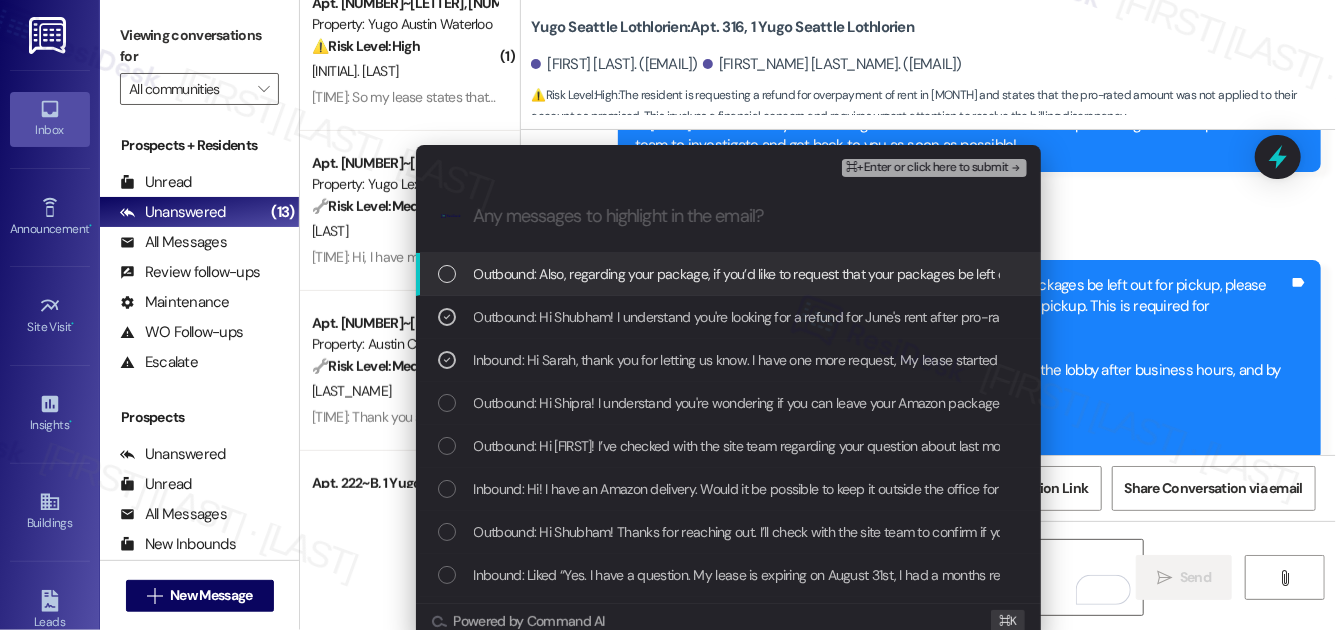 click on "⌘+Enter or click here to submit" at bounding box center (927, 168) 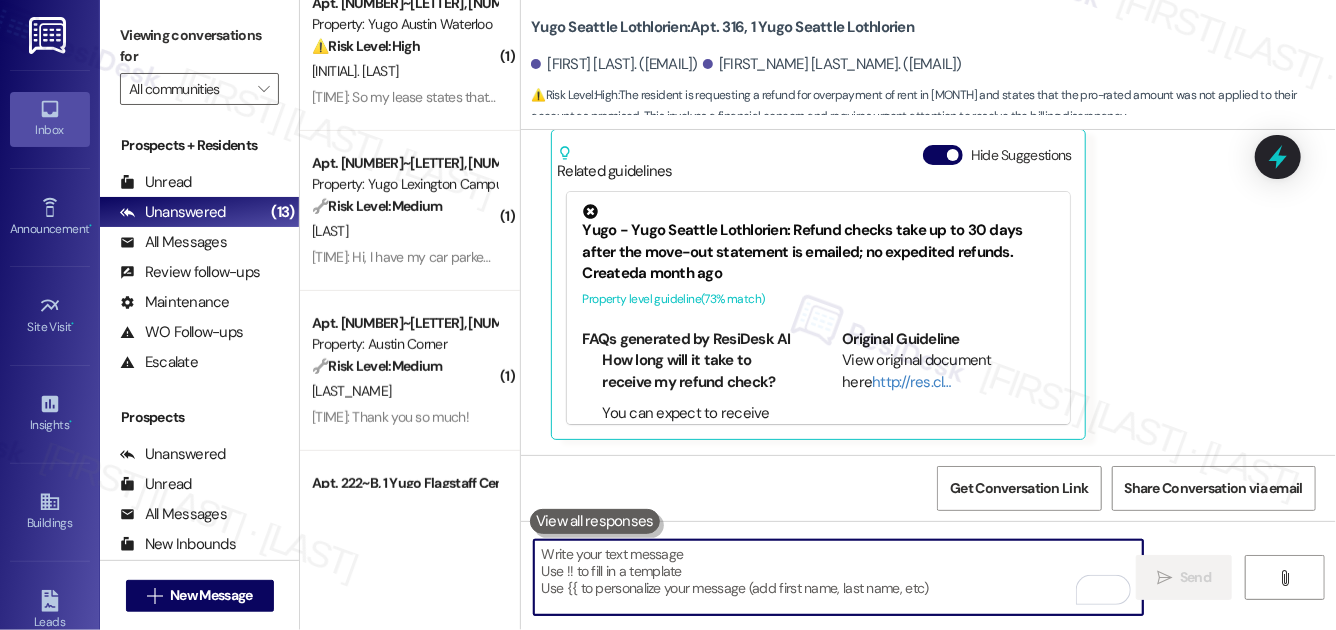 scroll, scrollTop: 3551, scrollLeft: 0, axis: vertical 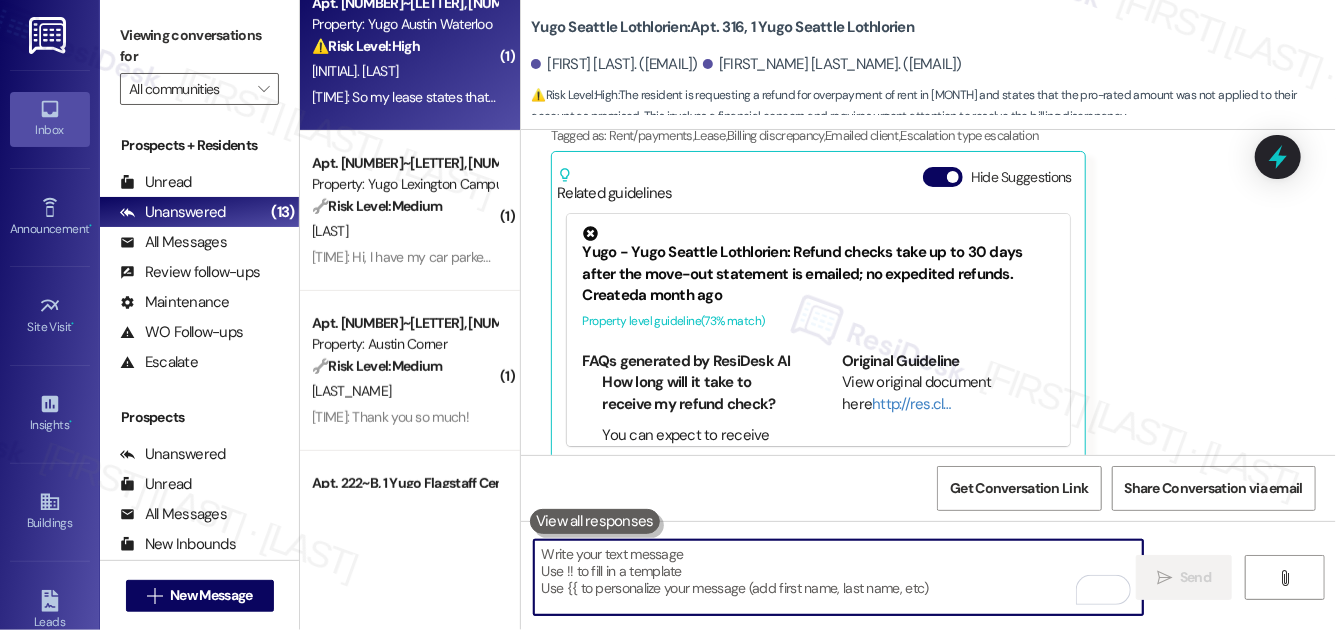 click on "[TIME]: So my lease states that my rent is $[AMOUNT] per month. I was just charged $[AMOUNT]. Why is there an increase of $[AMOUNT]???? I already hate living at Waterloo due to all the issues and now you're overcharging me. Horrible. [TIME]: So my lease states that my rent is $[AMOUNT] per month. I was just charged $[AMOUNT]. Why is there an increase of $[AMOUNT]???? I already hate living at Waterloo due to all the issues and now you're overcharging me. Horrible." at bounding box center [404, 97] 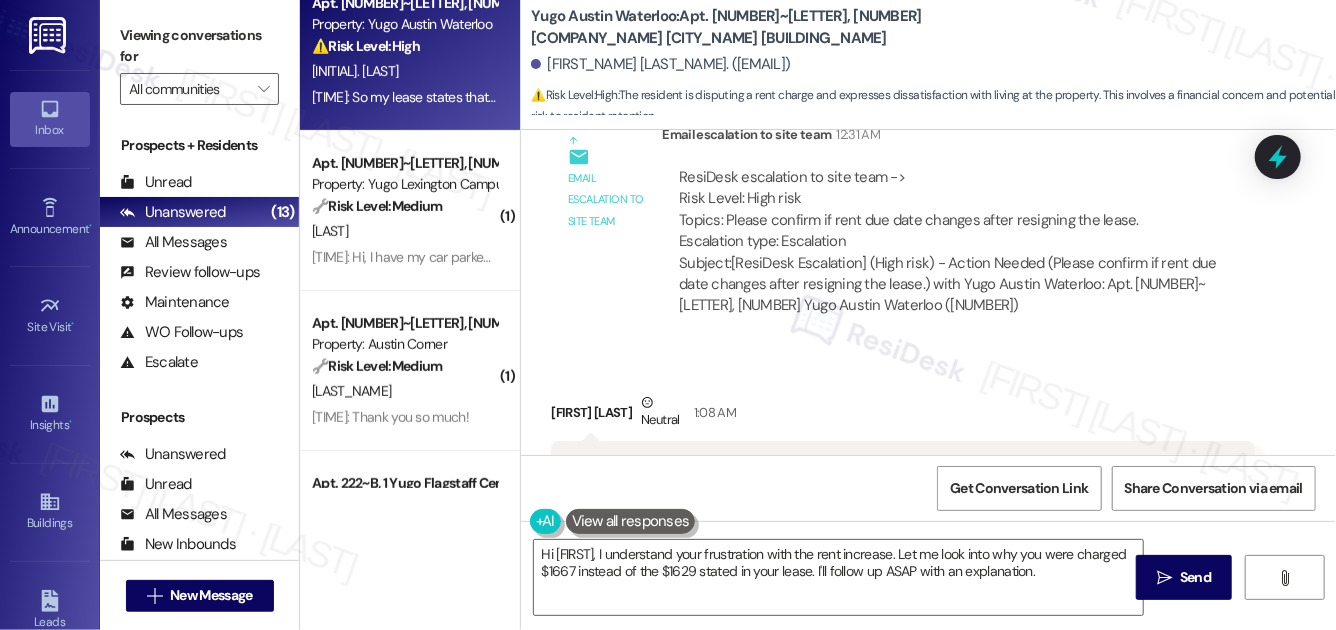 scroll, scrollTop: 7371, scrollLeft: 0, axis: vertical 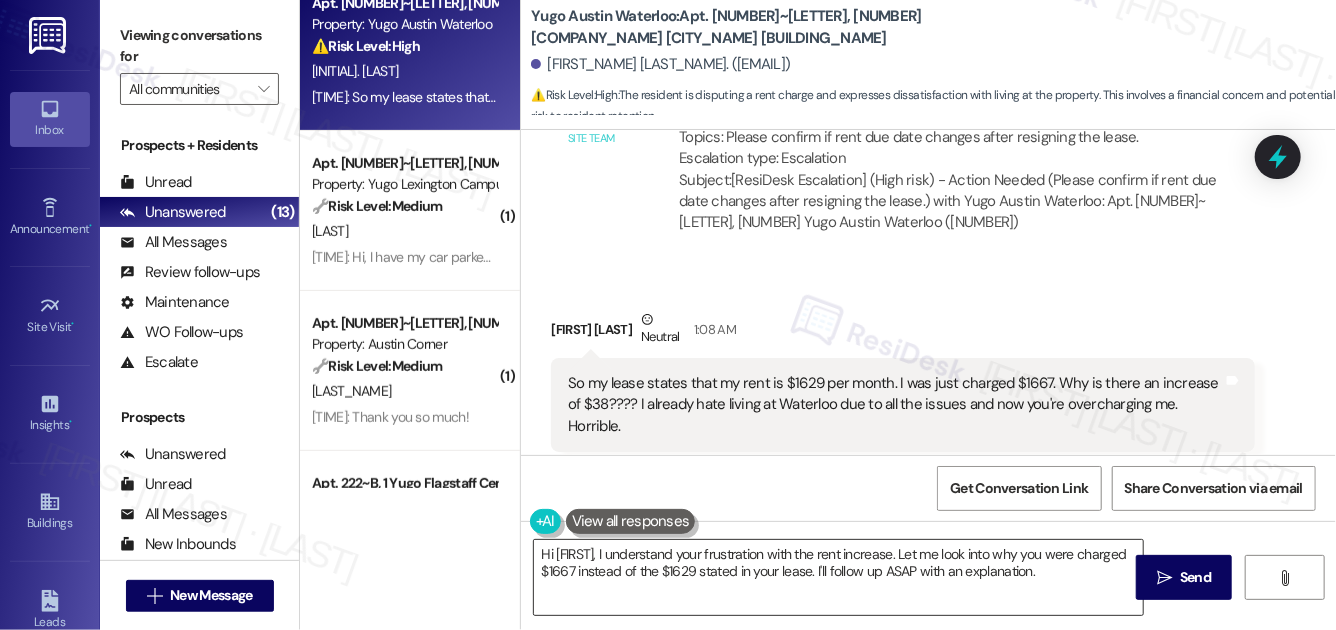 click on "Hi [FIRST], I understand your frustration with the rent increase. Let me look into why you were charged $1667 instead of the $1629 stated in your lease. I'll follow up ASAP with an explanation." at bounding box center [838, 577] 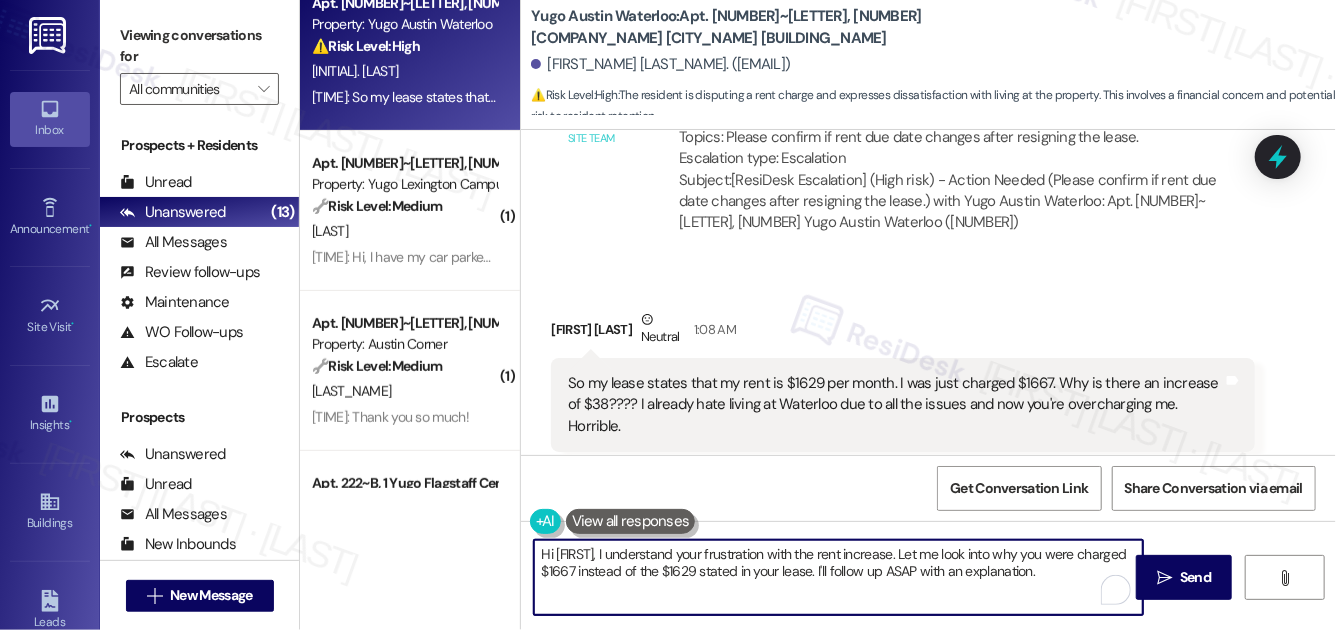 click on "Hi [FIRST], I understand your frustration with the rent increase. Let me look into why you were charged $1667 instead of the $1629 stated in your lease. I'll follow up ASAP with an explanation." at bounding box center (838, 577) 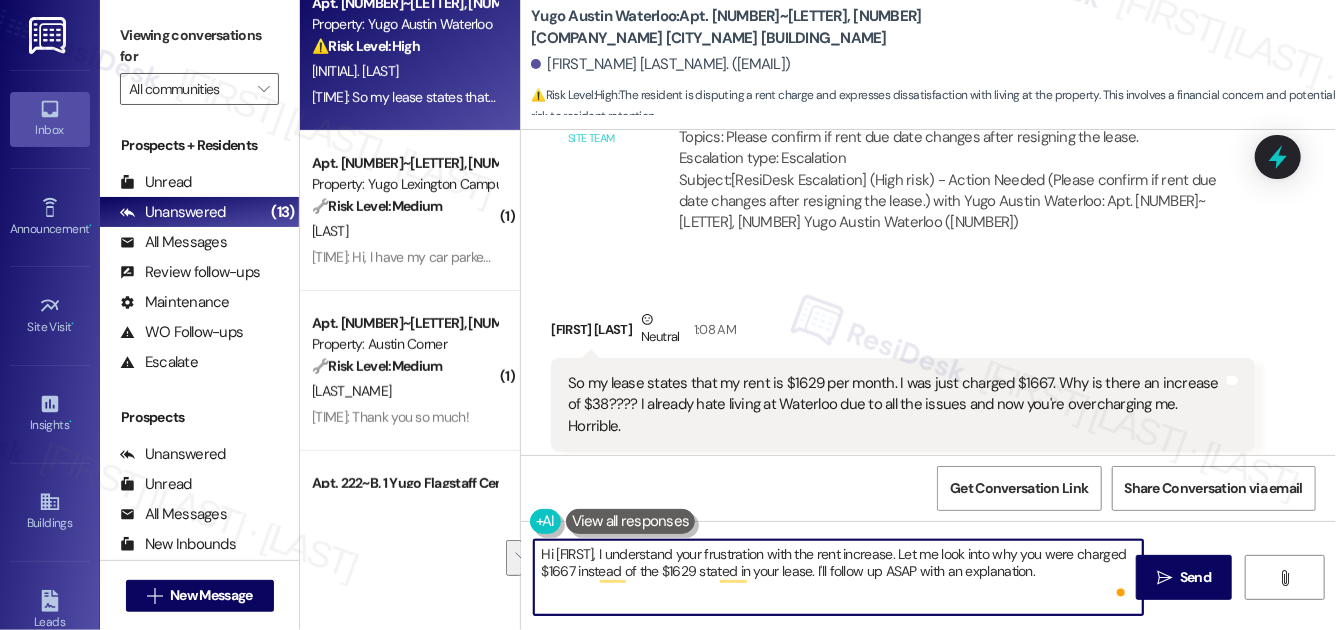 click on "Hi [FIRST], I understand your frustration with the rent increase. Let me look into why you were charged $1667 instead of the $1629 stated in your lease. I'll follow up ASAP with an explanation." at bounding box center [838, 577] 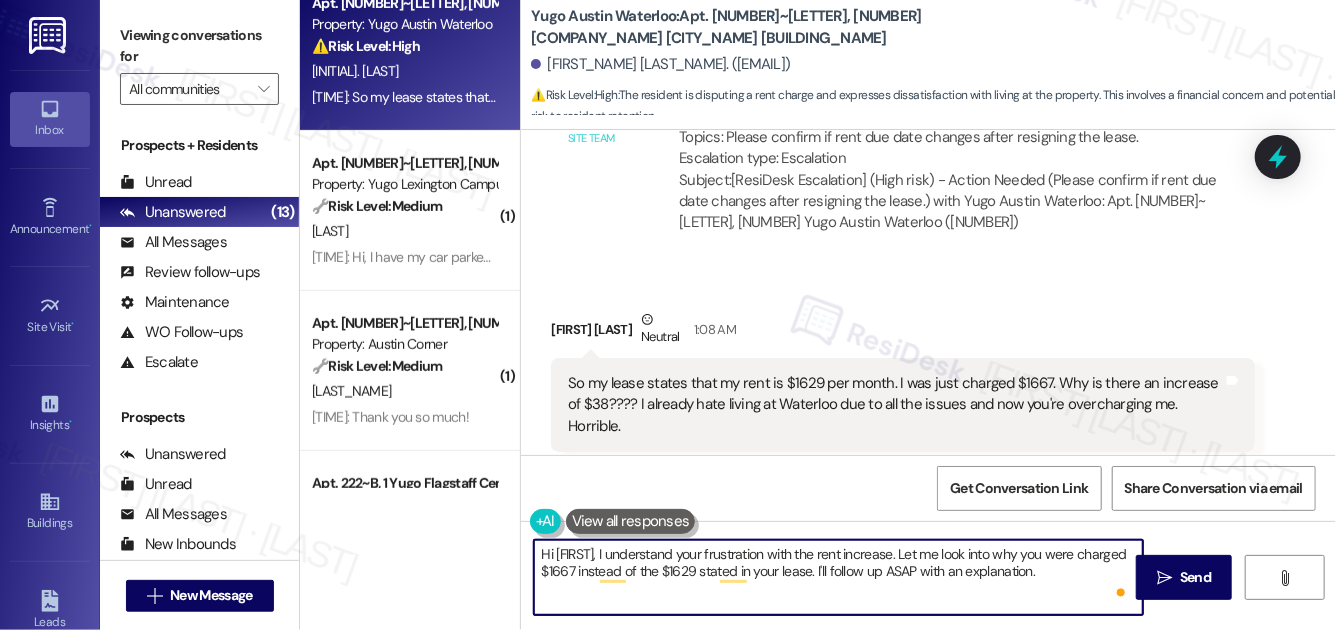click on "Hi [FIRST], I understand your frustration with the rent increase. Let me look into why you were charged $1667 instead of the $1629 stated in your lease. I'll follow up ASAP with an explanation." at bounding box center (838, 577) 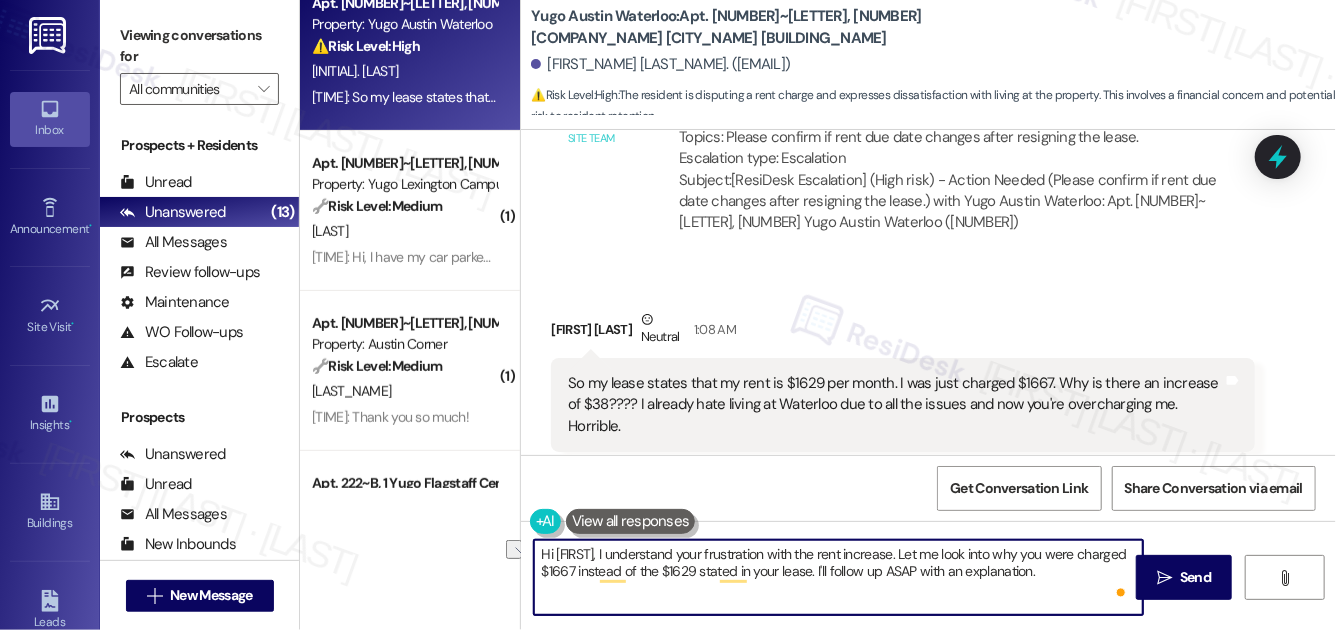 drag, startPoint x: 1089, startPoint y: 573, endPoint x: 879, endPoint y: 564, distance: 210.19276 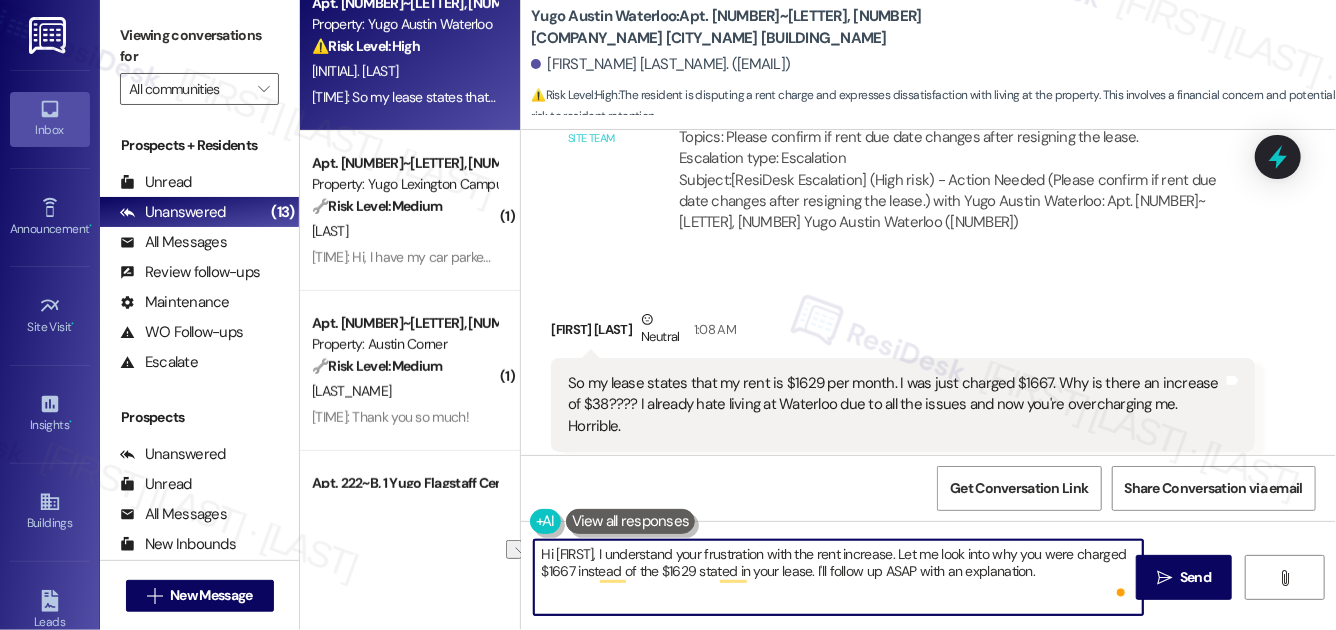 click on "Hi [FIRST], I understand your frustration with the rent increase. Let me look into why you were charged $1667 instead of the $1629 stated in your lease. I'll follow up ASAP with an explanation." at bounding box center [838, 577] 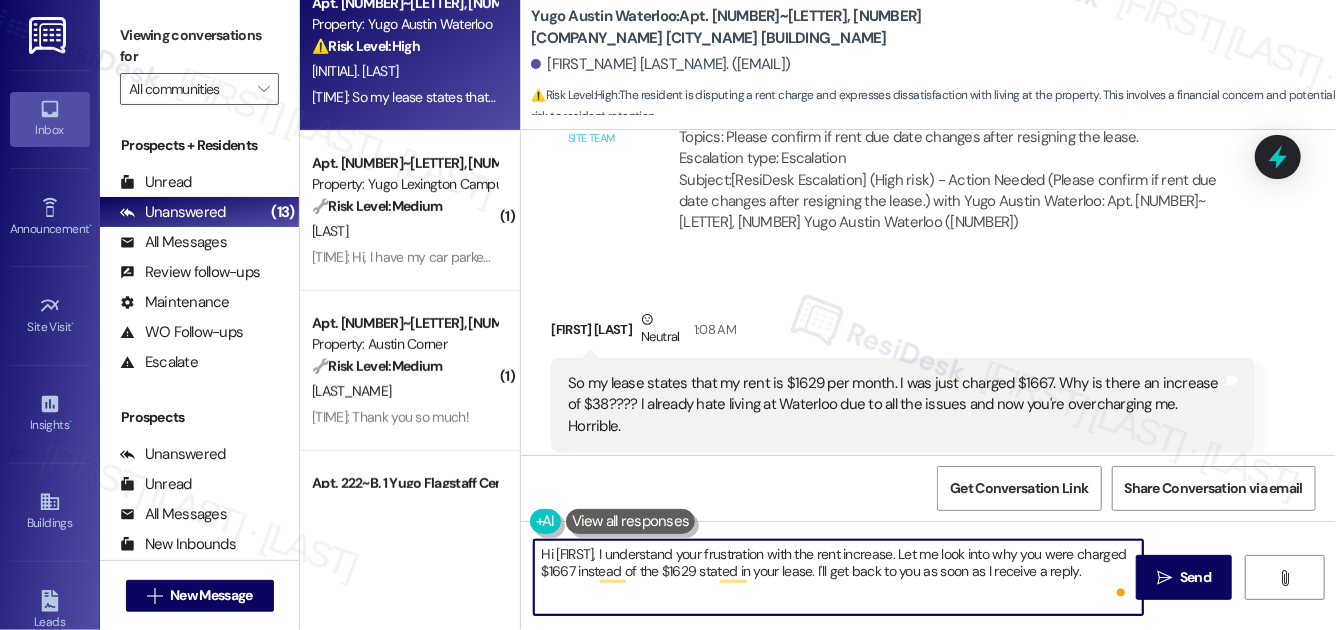 type on "Hi [FIRST], I understand your frustration with the rent increase. Let me look into why you were charged $1667 instead of the $1629 stated in your lease. I'll get back to you as soon as I receive a reply." 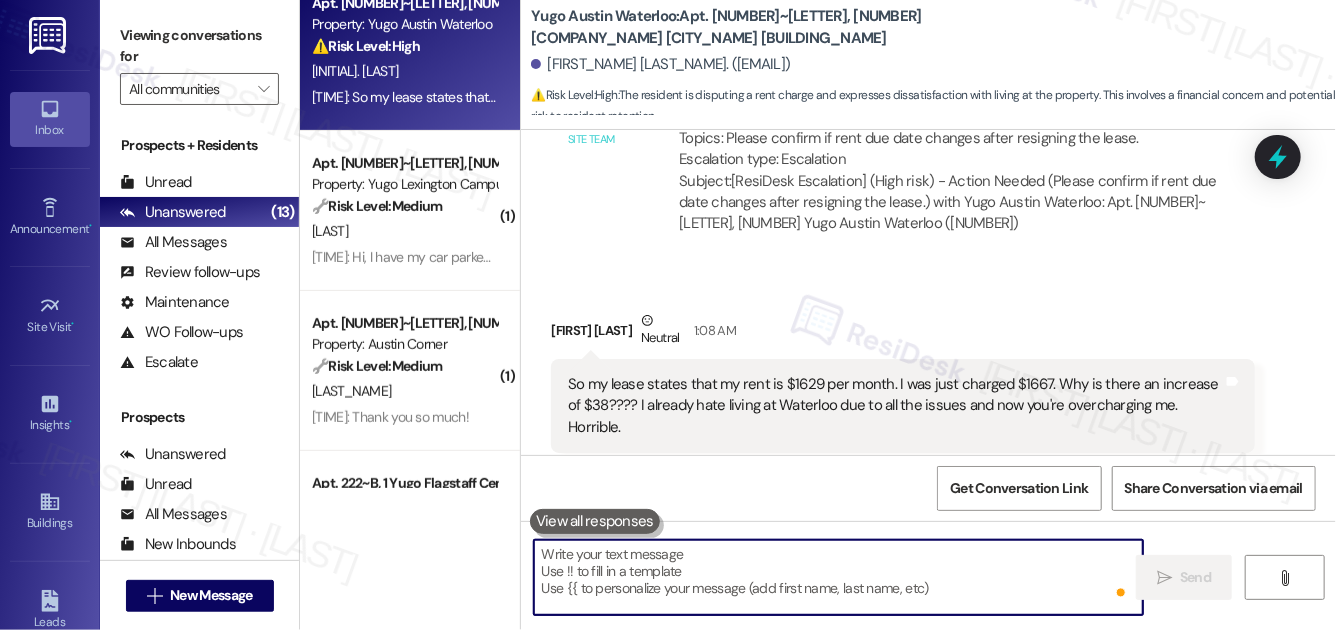 scroll, scrollTop: 7532, scrollLeft: 0, axis: vertical 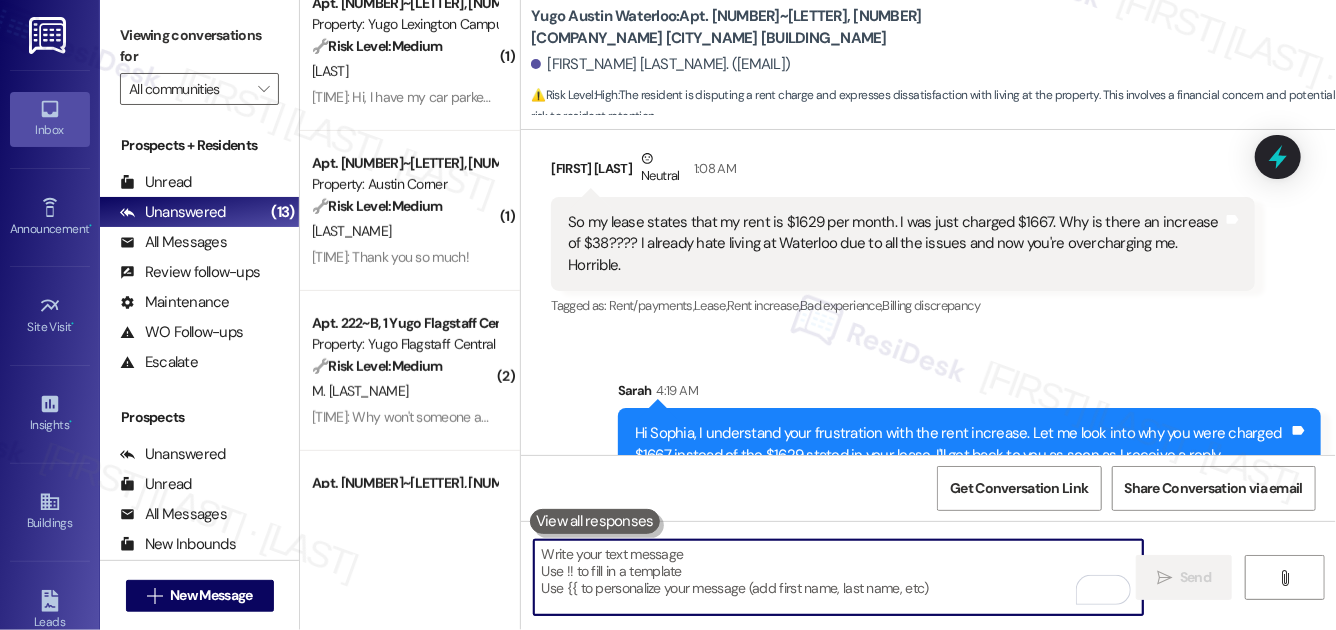 click at bounding box center [838, 577] 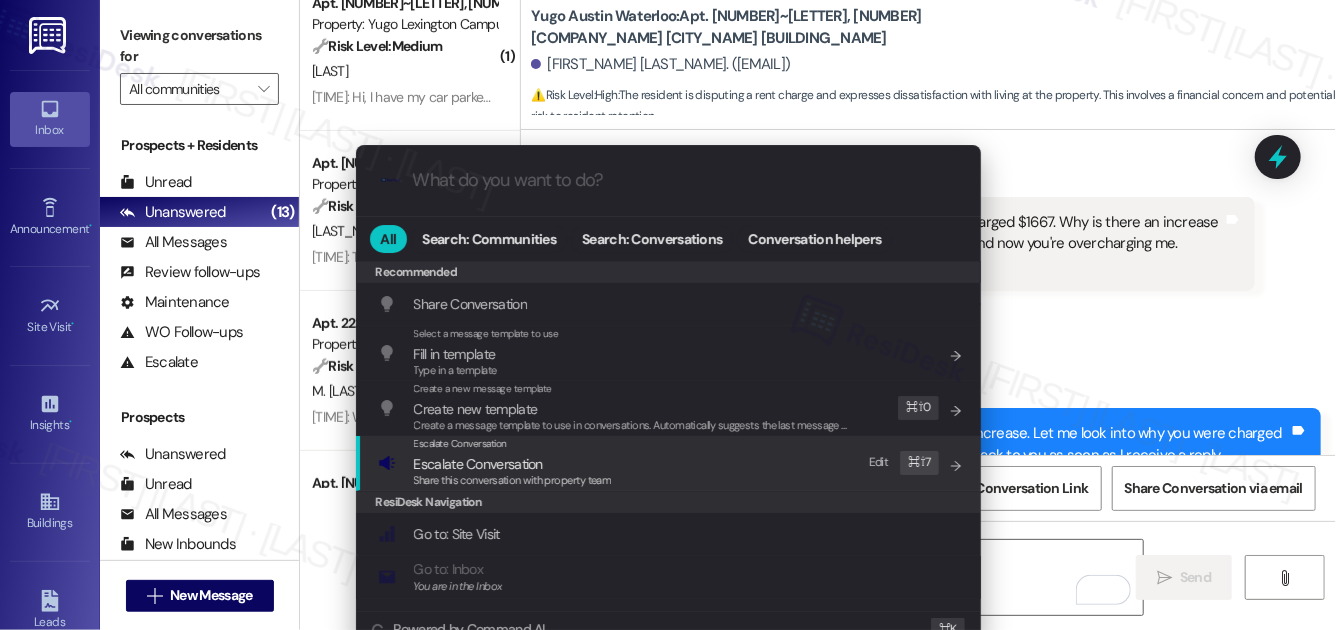 click on "Escalate Conversation Escalate Conversation Share this conversation with property team Edit ⌘ ⇧ 7" at bounding box center (670, 463) 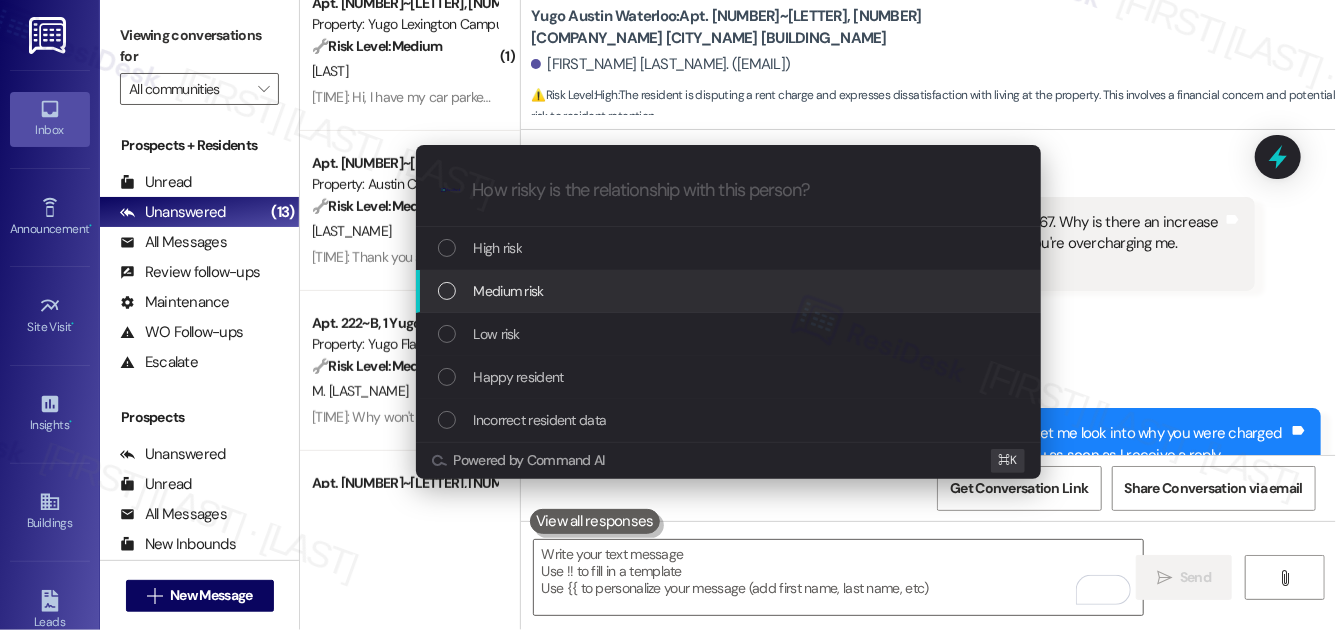 click on "Medium risk" at bounding box center [730, 291] 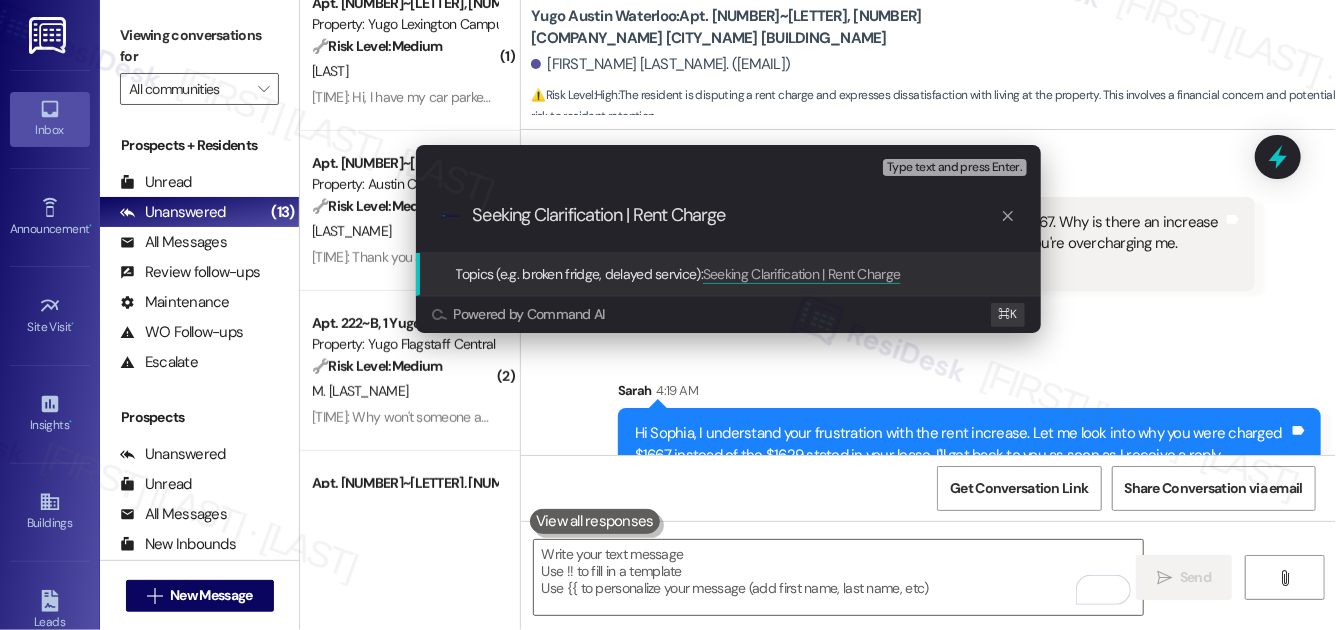 type on "Seeking Clarification | Rent Charge" 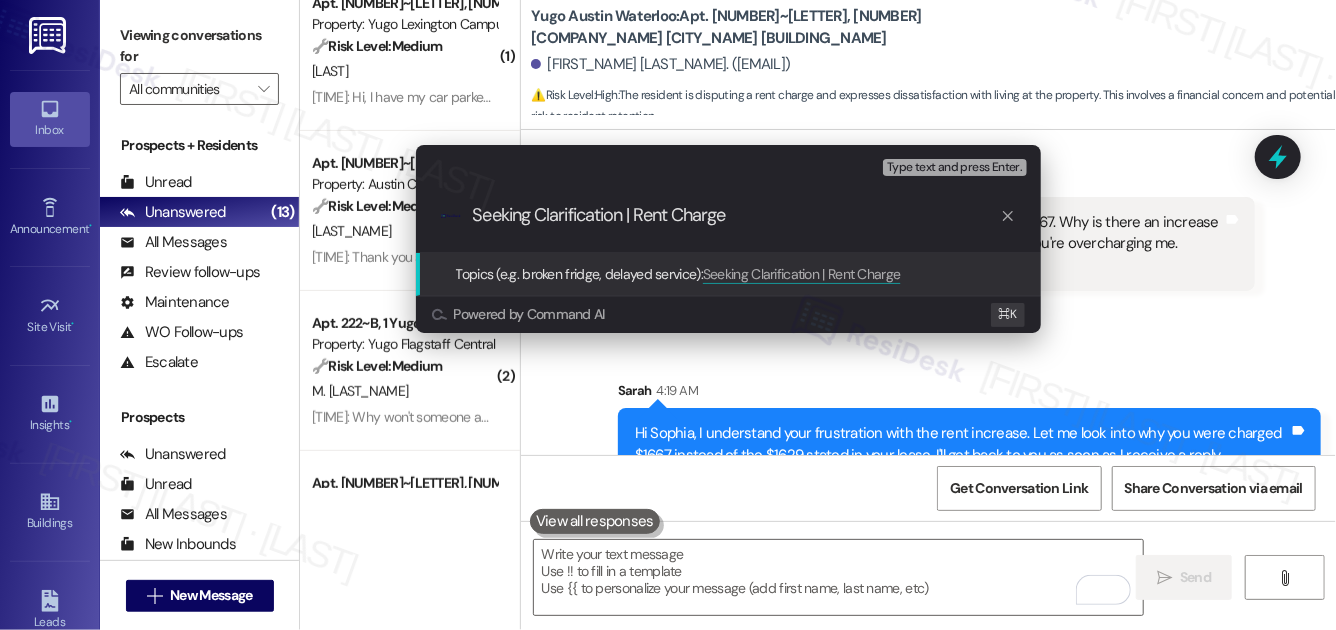 type 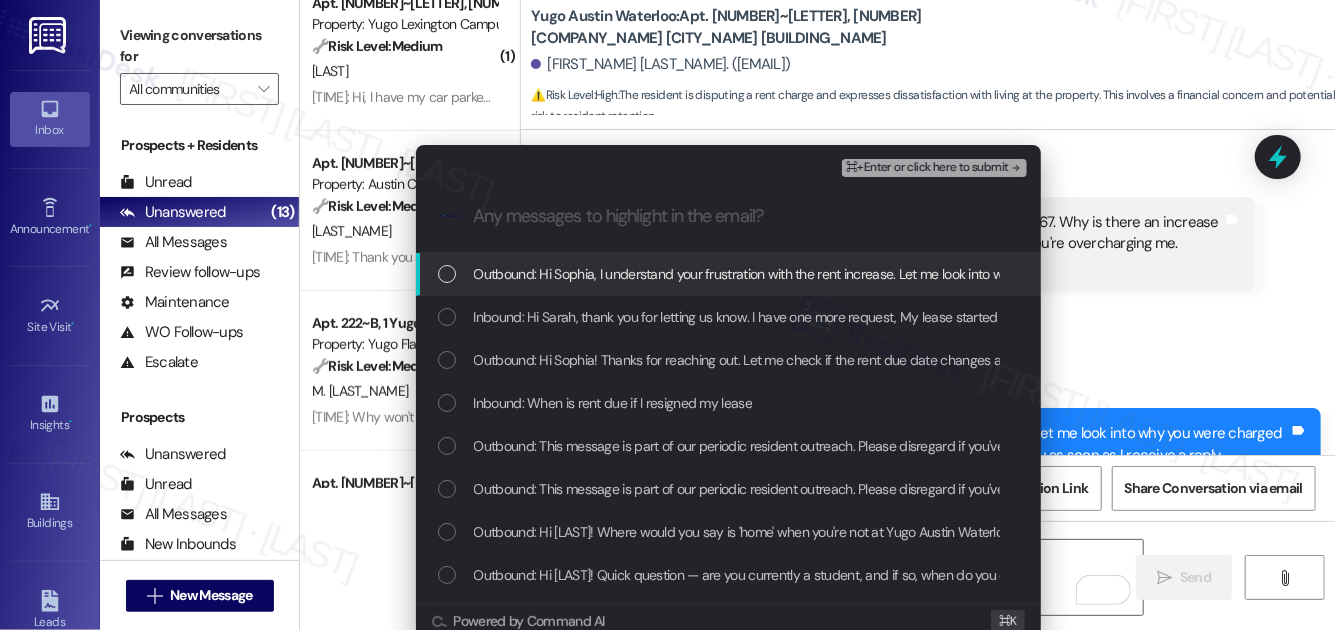 click on "Outbound: Hi Sophia, I understand your frustration with the rent increase. Let me look into why you were charged $1667 instead of the $1629 stated in your lease. I'll get back to you as soon as I receive a reply." at bounding box center [1072, 274] 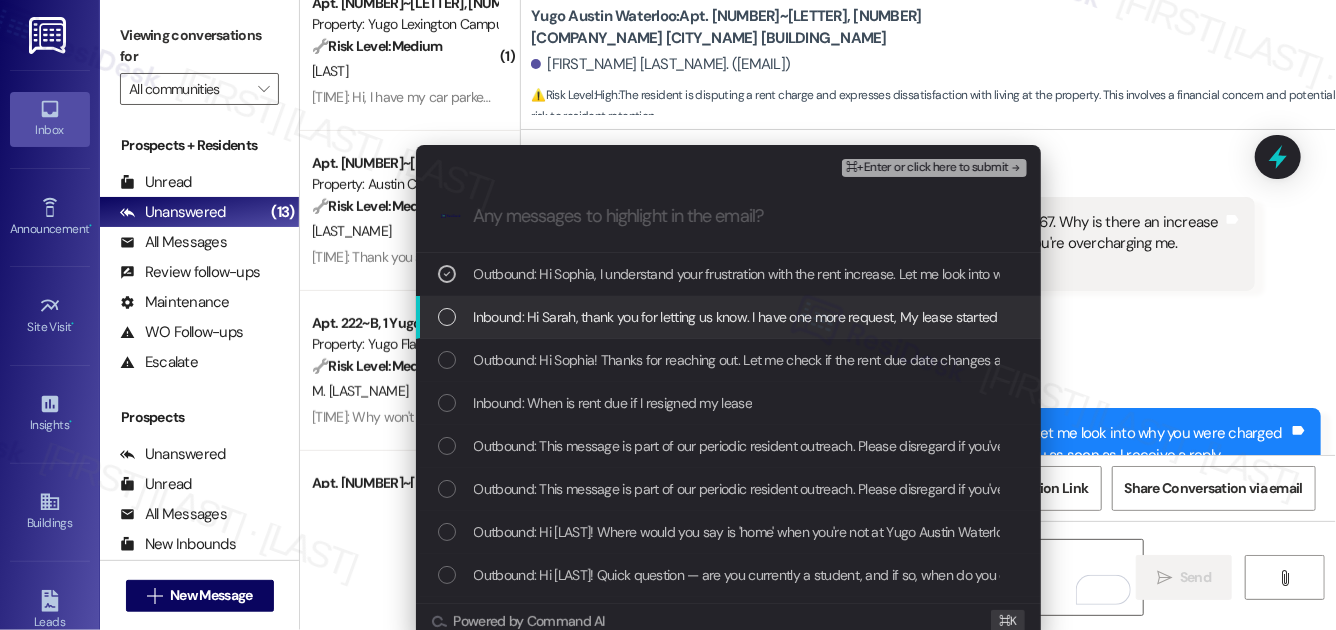 click on "Inbound: Hi Sarah, thank you for letting us know. I have one more request, My lease started on 21st June 2025, however, complete one months rent was applied for the month of June. I had spoken to front desk and they informed me that for the month of August it will automatically be adjusted after pro rating the rent.
I just paid the rent to clear my balance, I do not see pro rated rent applied in my account. Could you please refund the rent for the month of June after pro rating the rent." at bounding box center (1884, 317) 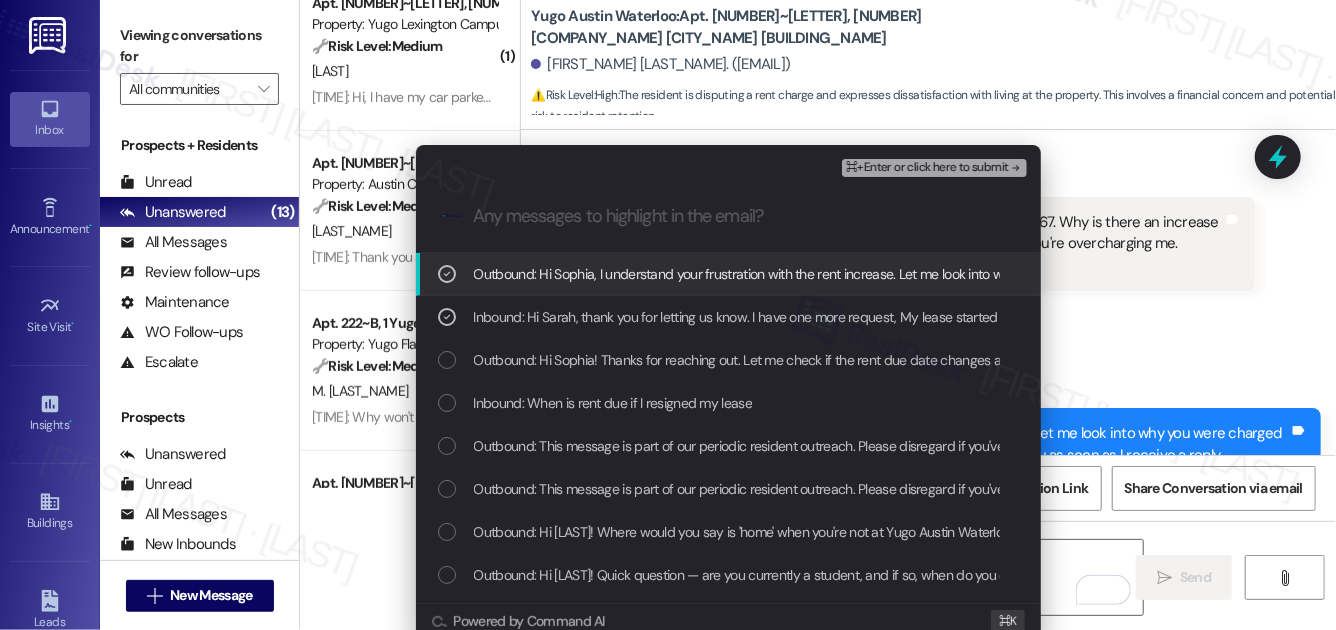 click on "⌘+Enter or click here to submit" at bounding box center [927, 168] 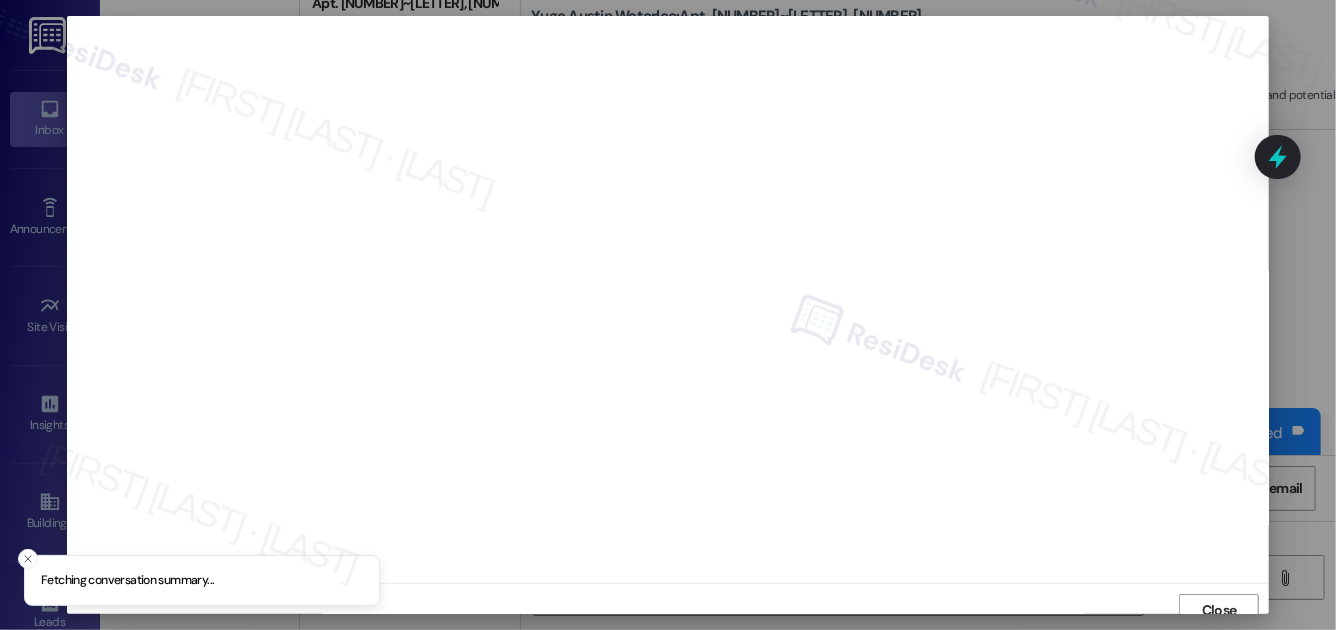 scroll, scrollTop: 11, scrollLeft: 0, axis: vertical 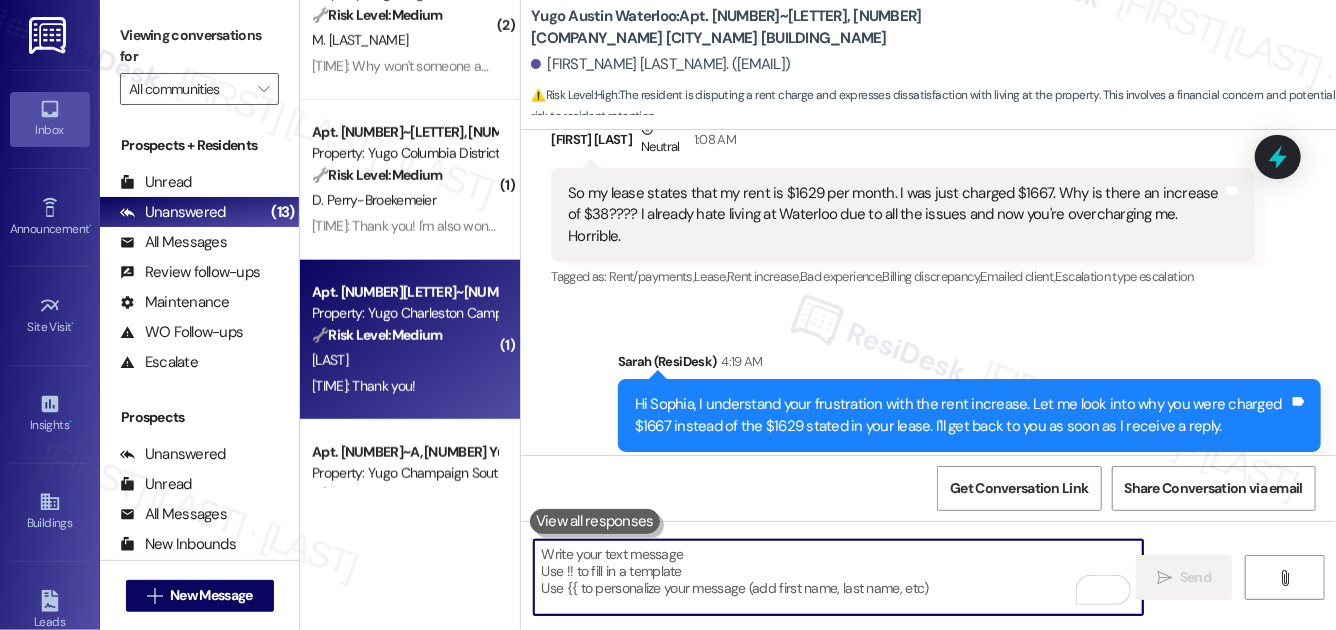 click on "[TIME]: Thank you! [TIME]: Thank you!" at bounding box center (404, 386) 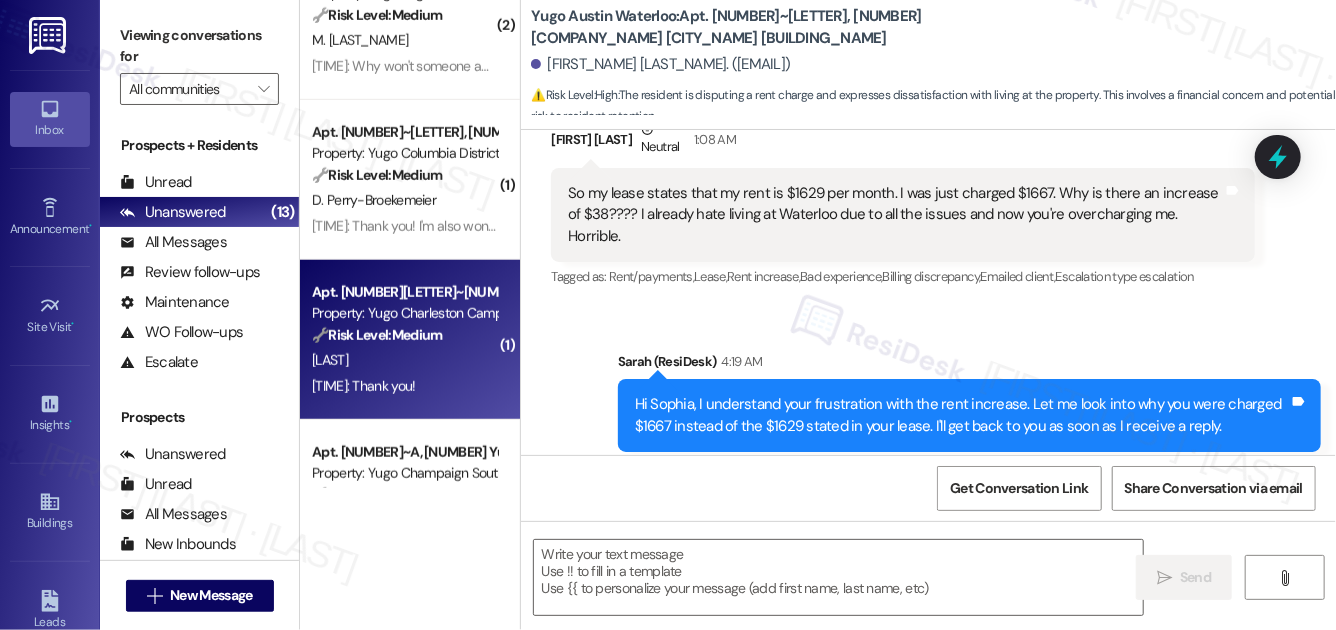 type on "Fetching suggested responses. Please feel free to read through the conversation in the meantime." 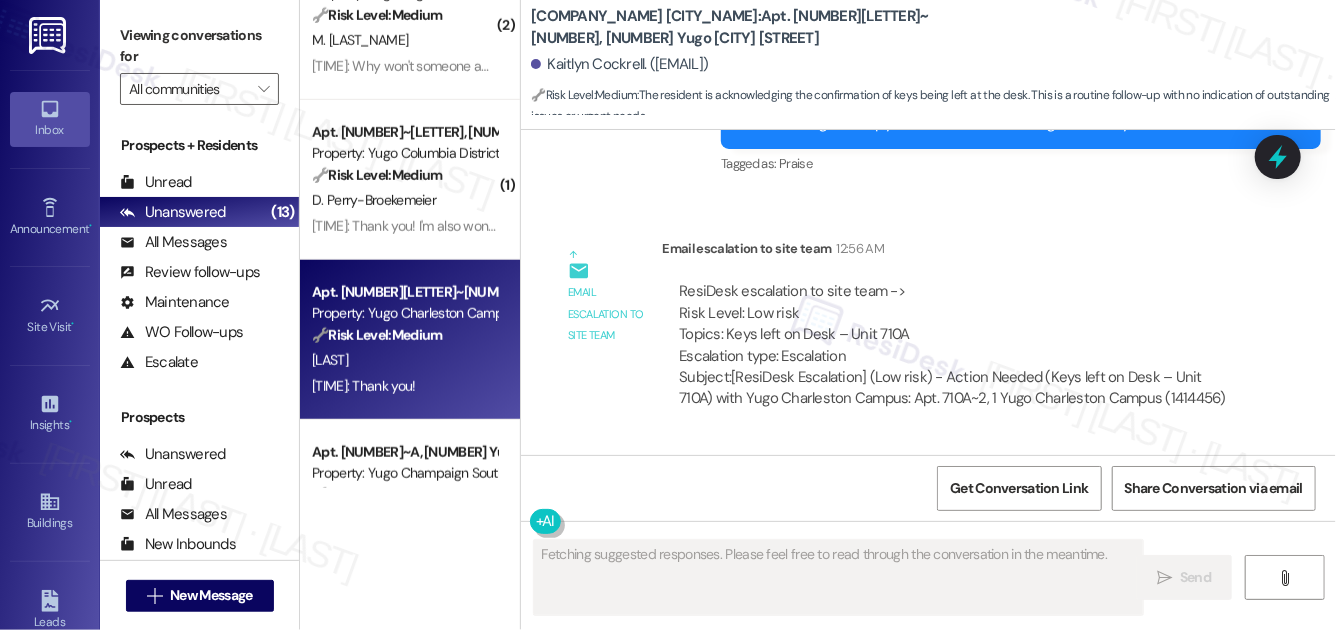 scroll, scrollTop: 7223, scrollLeft: 0, axis: vertical 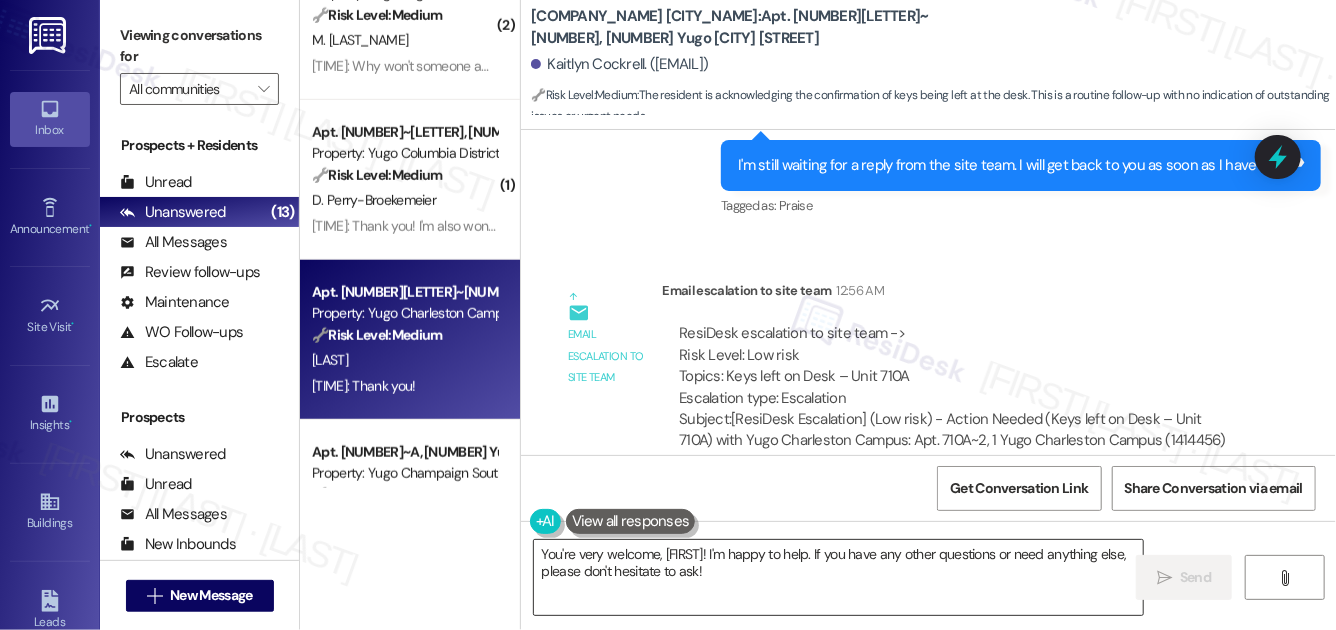 click on "You're very welcome, [FIRST]! I'm happy to help. If you have any other questions or need anything else, please don't hesitate to ask!" at bounding box center [838, 577] 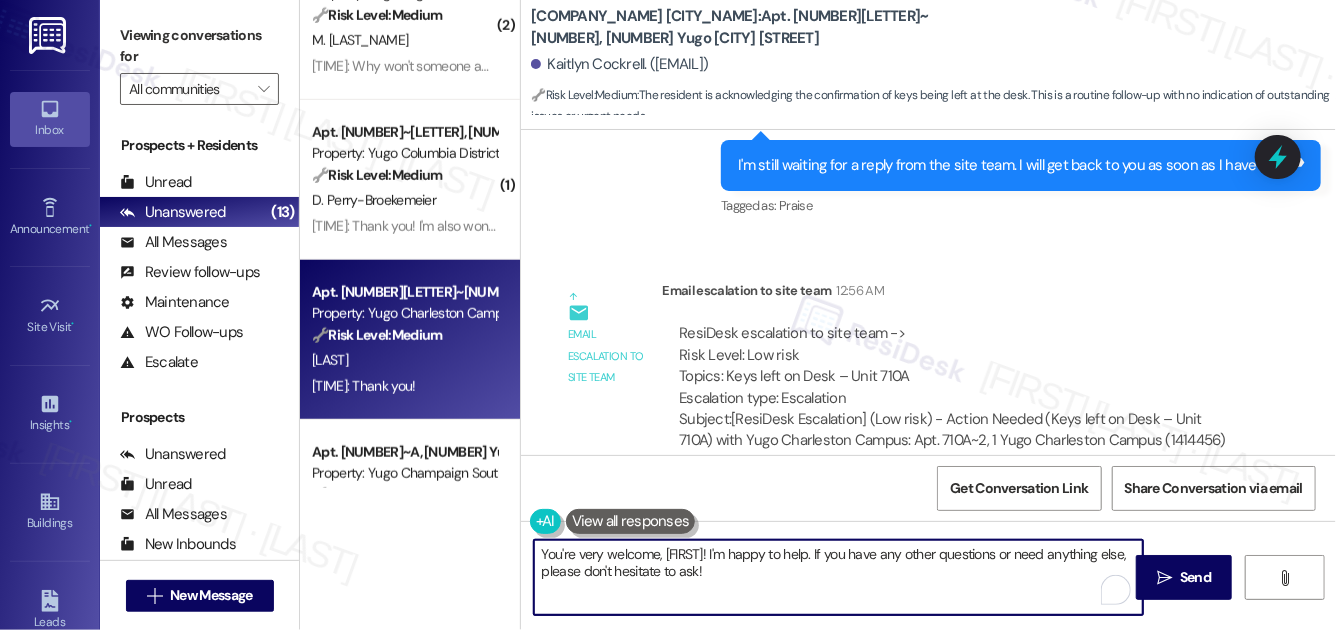 click on "You're very welcome, [FIRST]! I'm happy to help. If you have any other questions or need anything else, please don't hesitate to ask!" at bounding box center (838, 577) 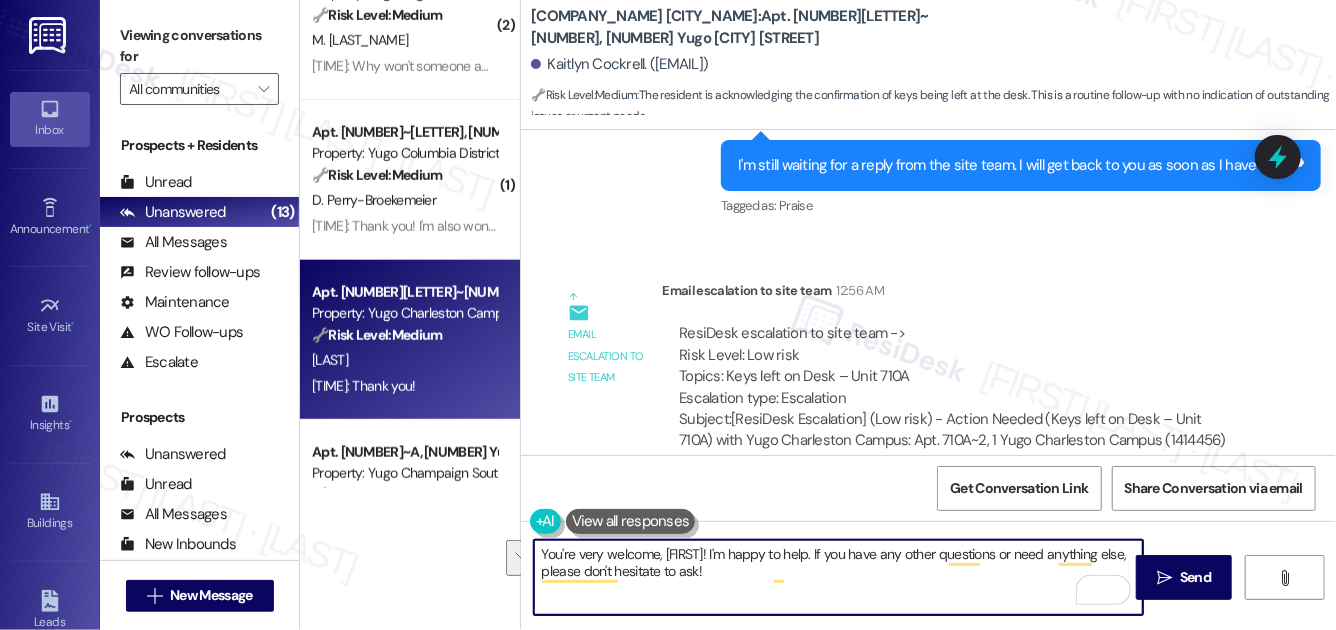 drag, startPoint x: 859, startPoint y: 553, endPoint x: 860, endPoint y: 579, distance: 26.019224 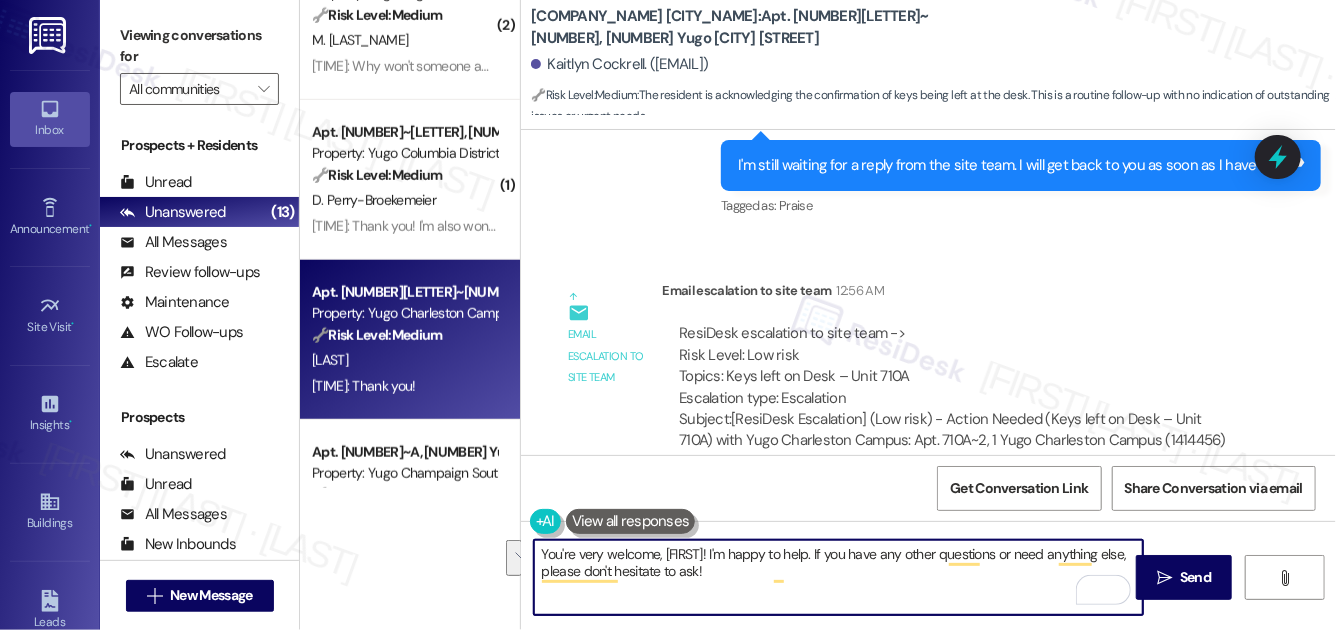 click on "You're very welcome, [FIRST]! I'm happy to help. If you have any other questions or need anything else, please don't hesitate to ask!" at bounding box center (838, 577) 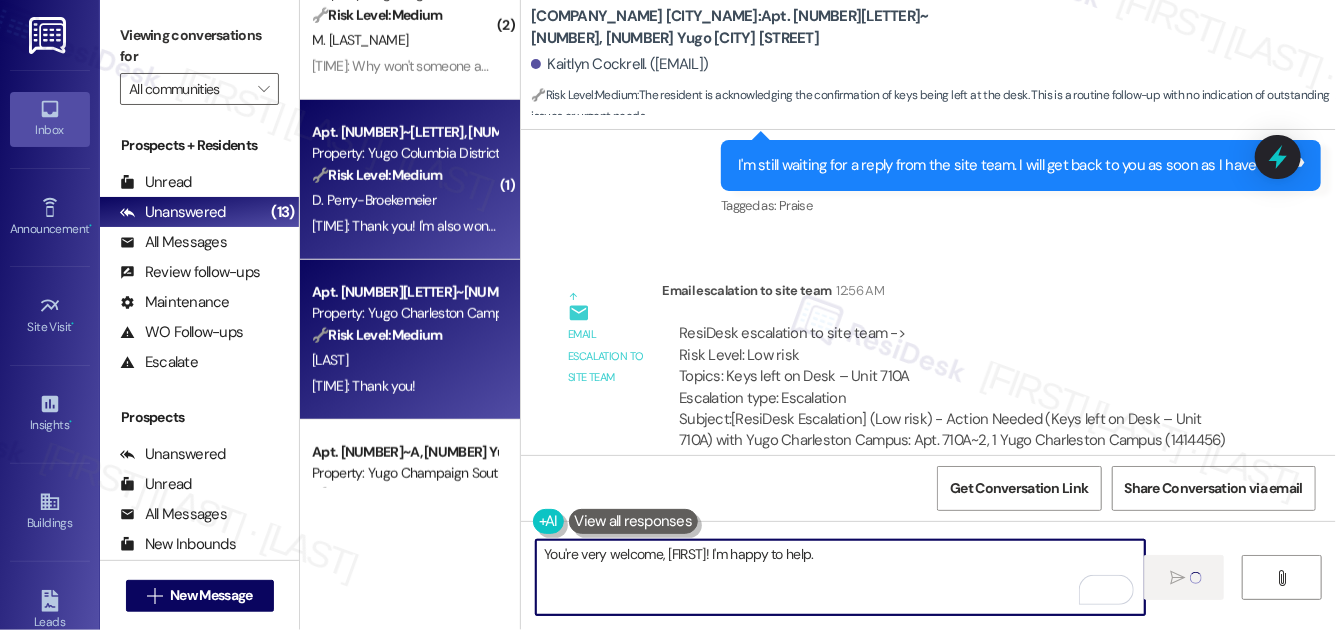 type 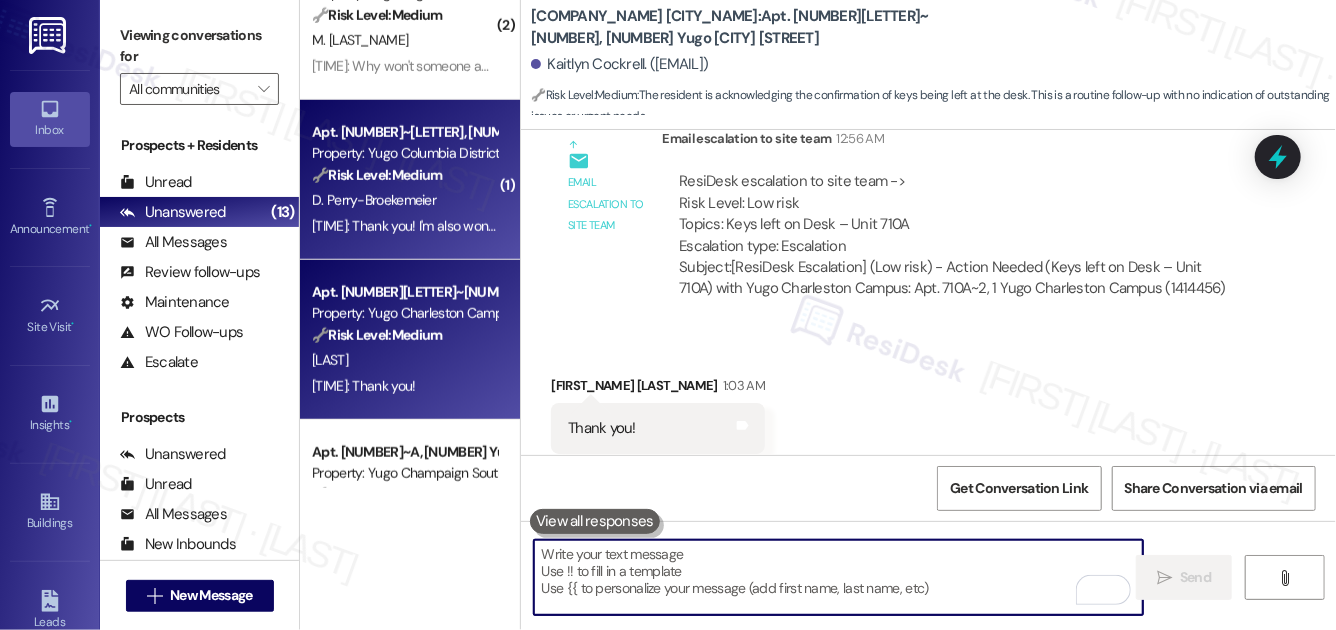 scroll, scrollTop: 7417, scrollLeft: 0, axis: vertical 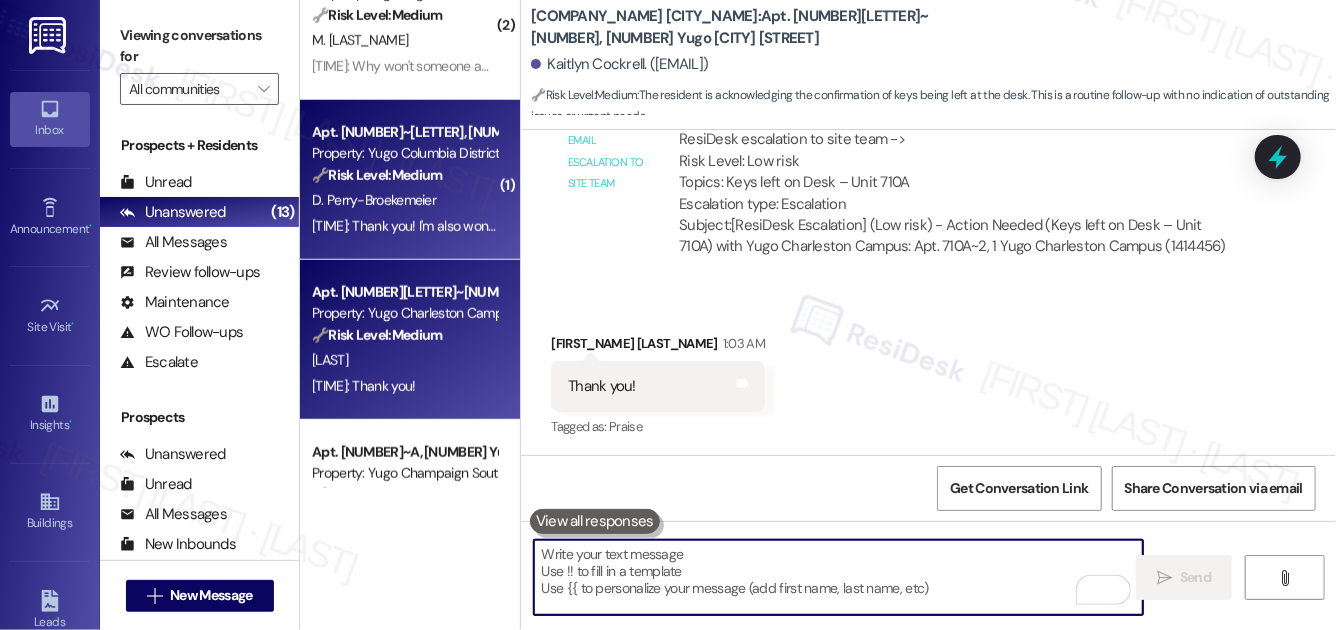 click on "The resident is inquiring about the availability and timing of the 'Fast Pass' for move-in, indicating some confusion based on a prior email. This is a customer service question related to move-in logistics, not an urgent issue." at bounding box center [404, 154] 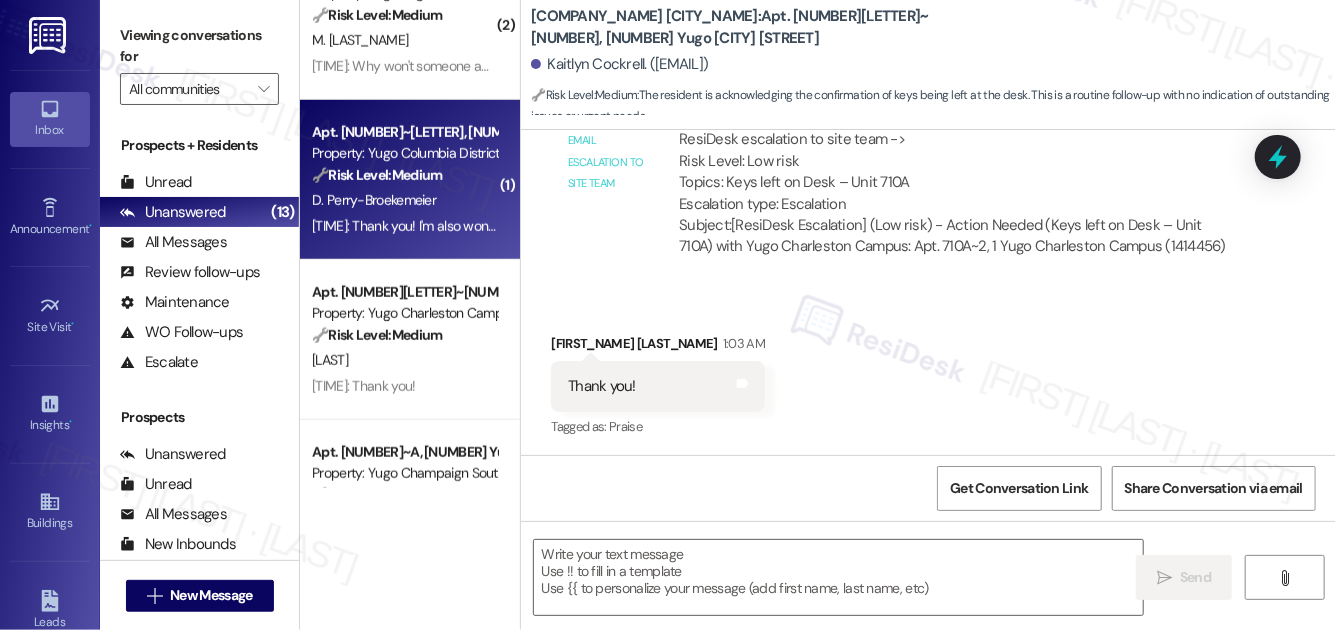 type on "Fetching suggested responses. Please feel free to read through the conversation in the meantime." 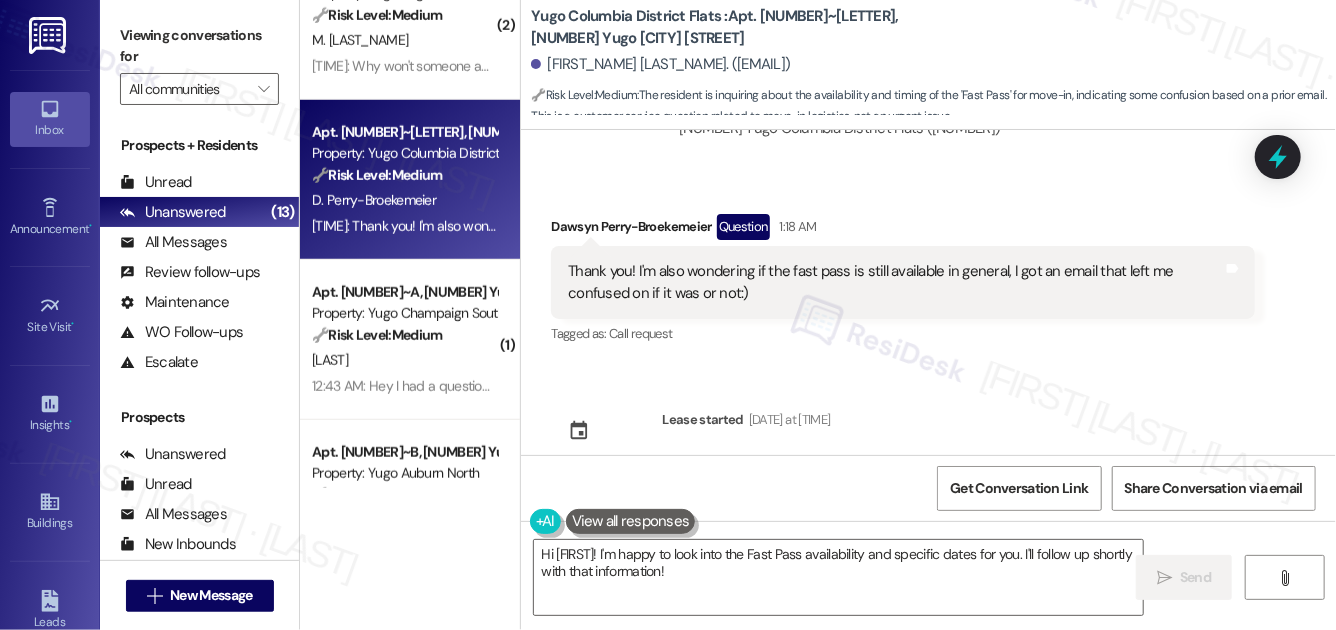 scroll, scrollTop: 1192, scrollLeft: 0, axis: vertical 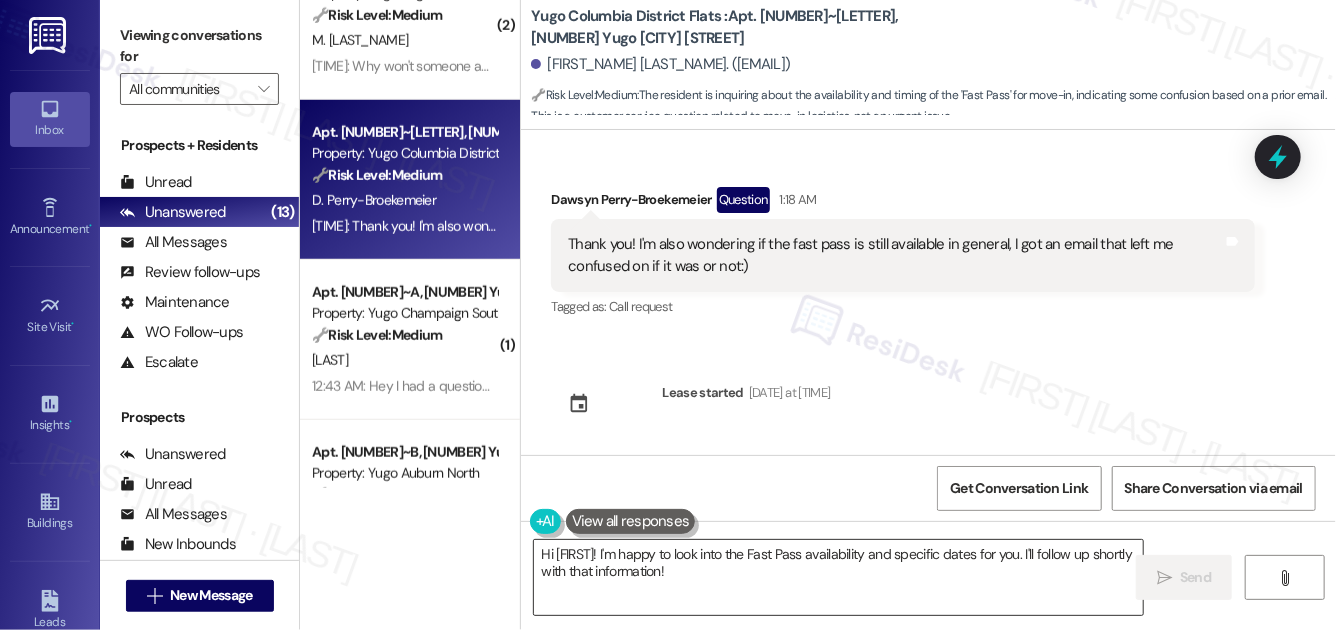 click on "Hi [FIRST]! I'm happy to look into the Fast Pass availability and specific dates for you. I'll follow up shortly with that information!" at bounding box center [838, 577] 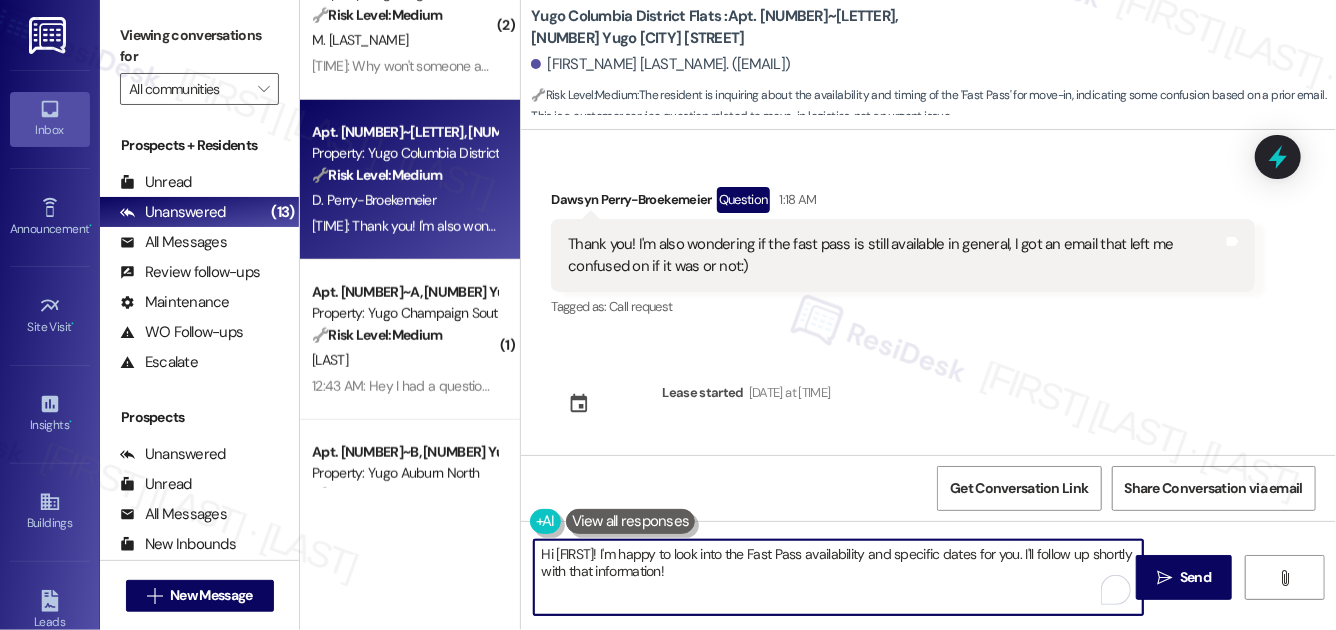 click on "Hi [FIRST]! I'm happy to look into the Fast Pass availability and specific dates for you. I'll follow up shortly with that information!" at bounding box center (838, 577) 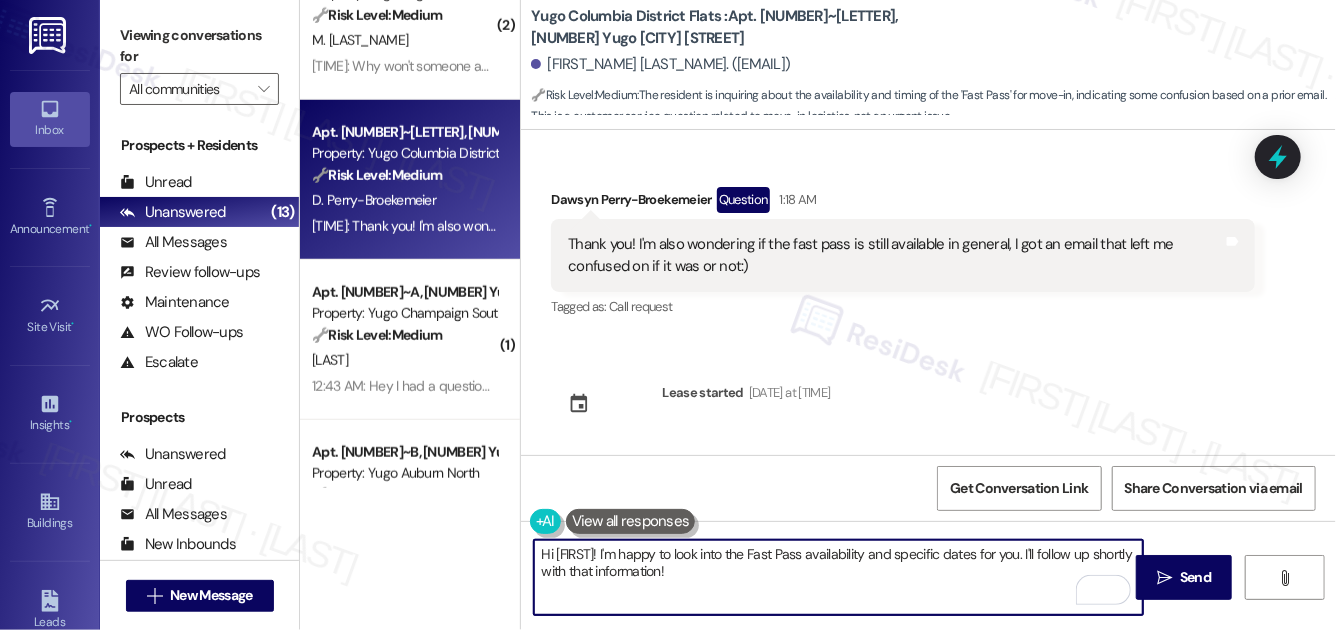 type on "C" 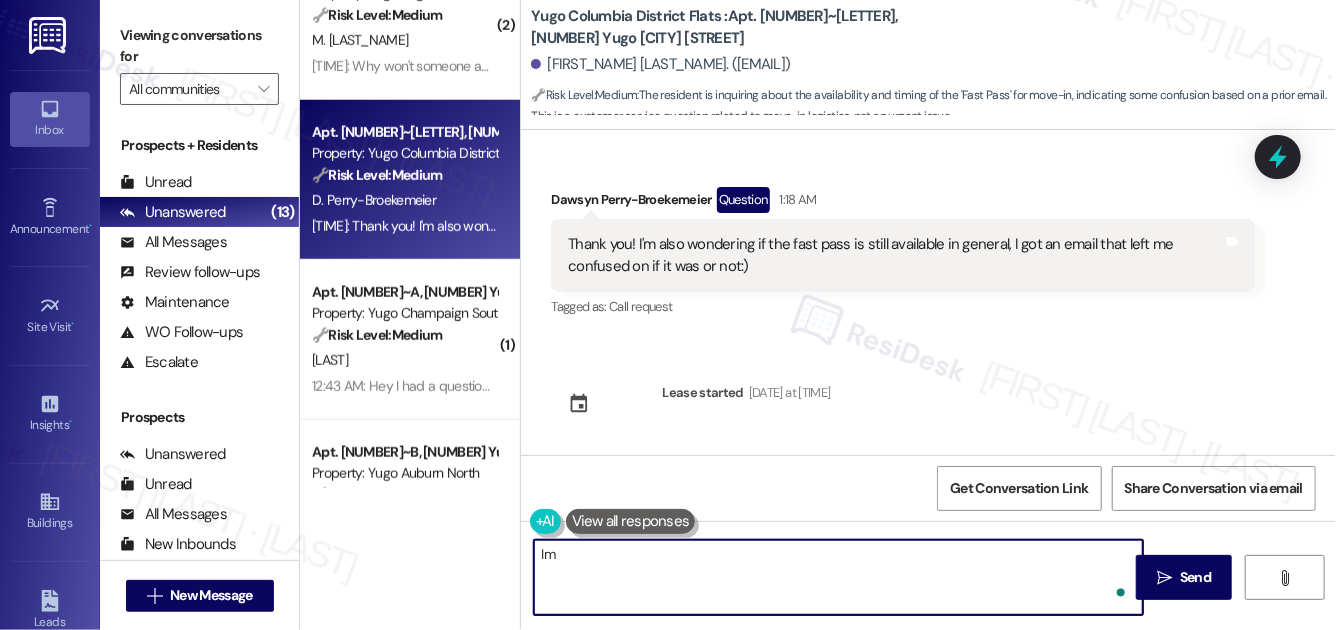 type on "I" 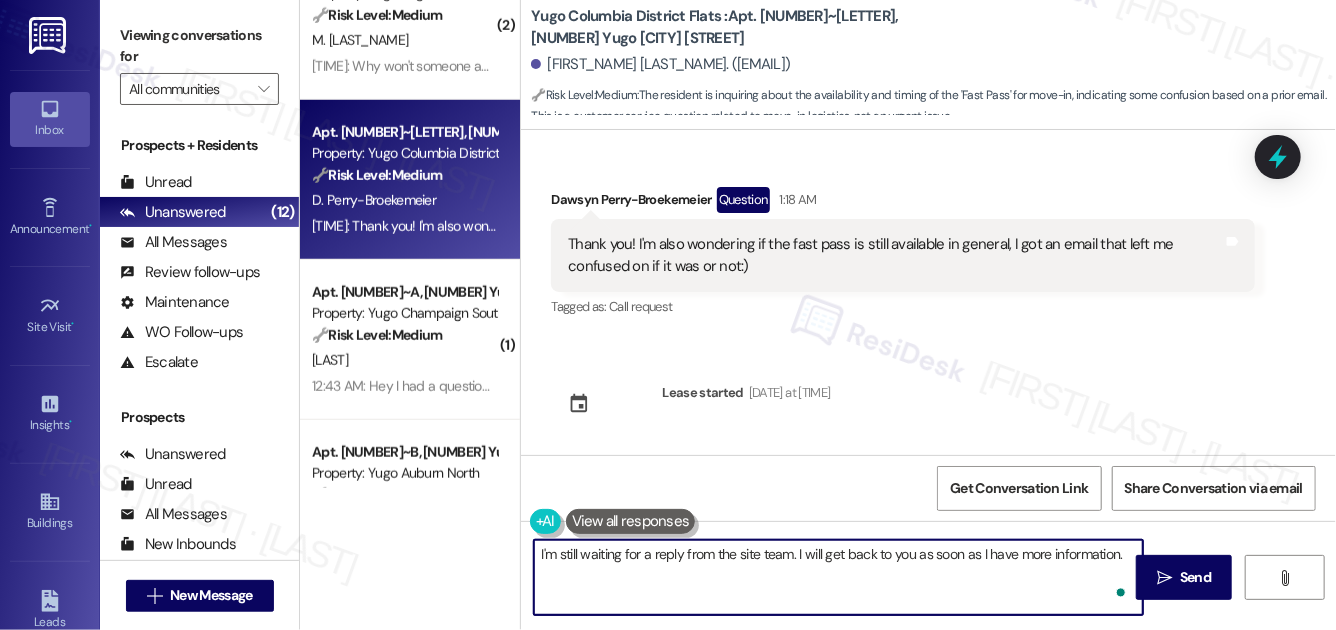 type on "I'm still waiting for a reply from the site team. I will get back to you as soon as I have more information." 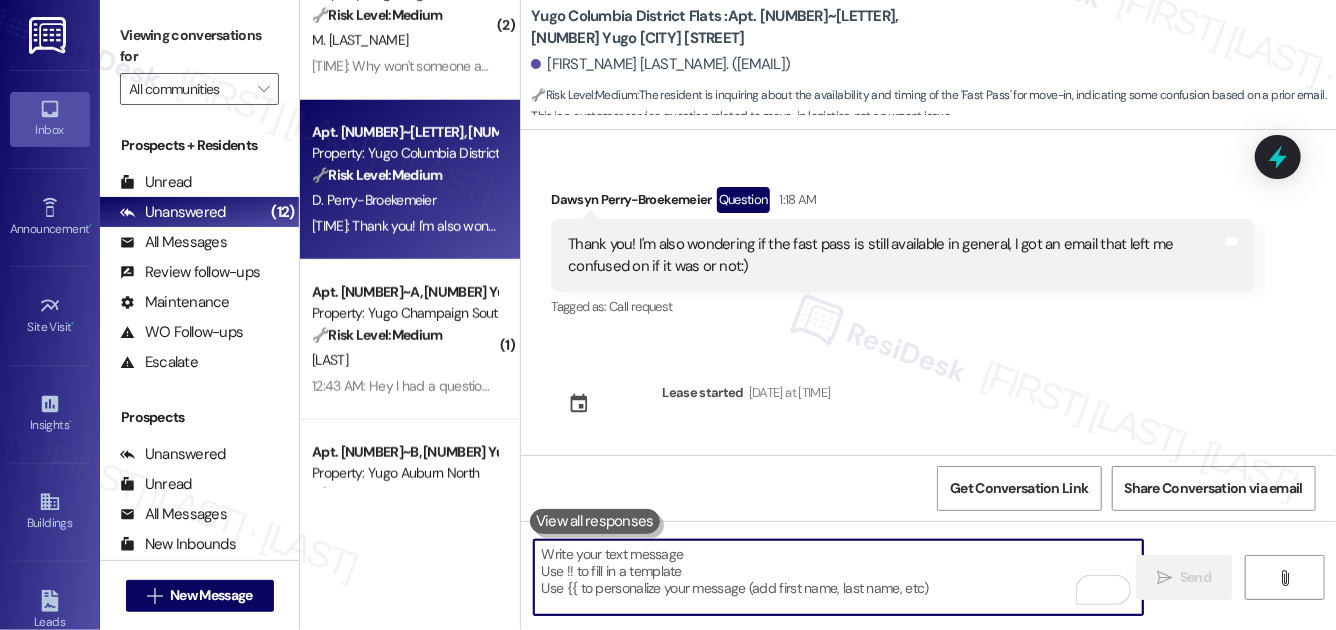 click at bounding box center [838, 577] 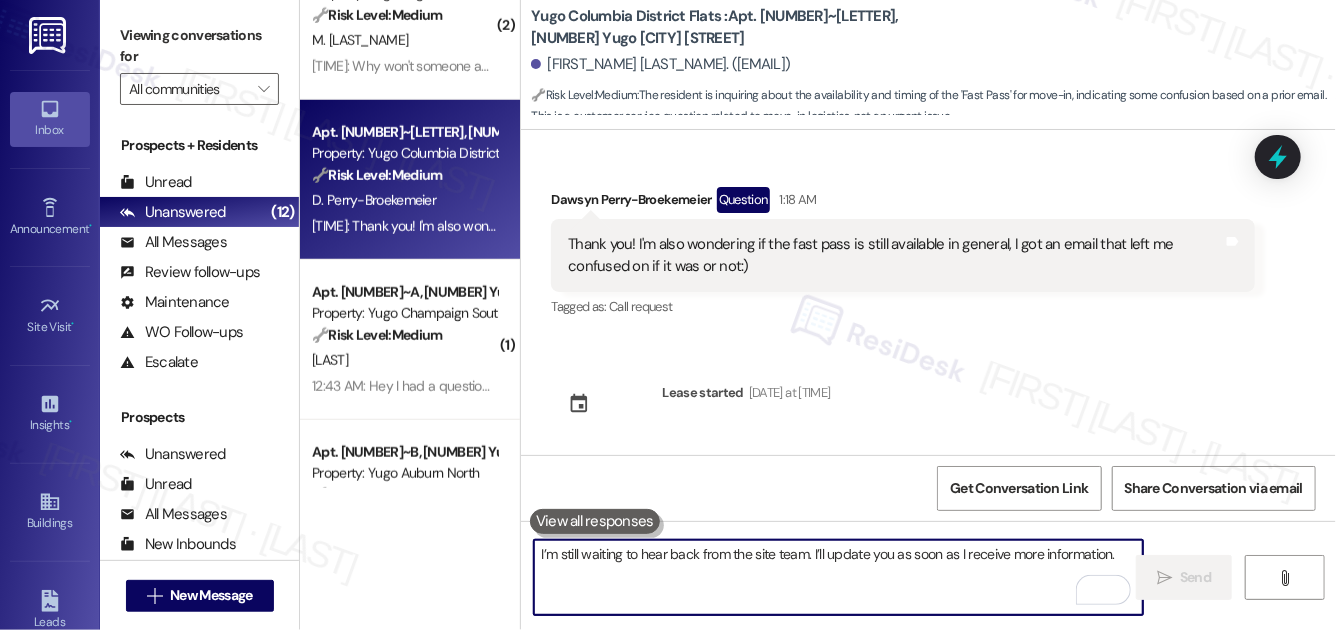 scroll, scrollTop: 135, scrollLeft: 0, axis: vertical 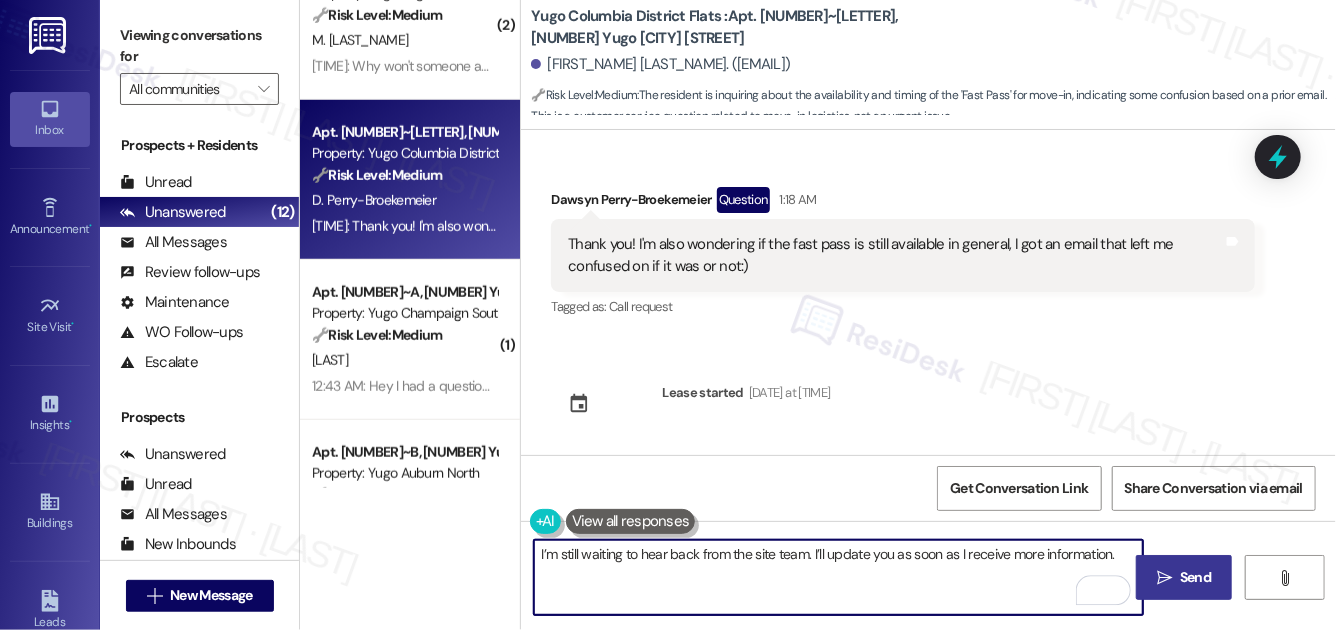 type on "I’m still waiting to hear back from the site team. I’ll update you as soon as I receive more information." 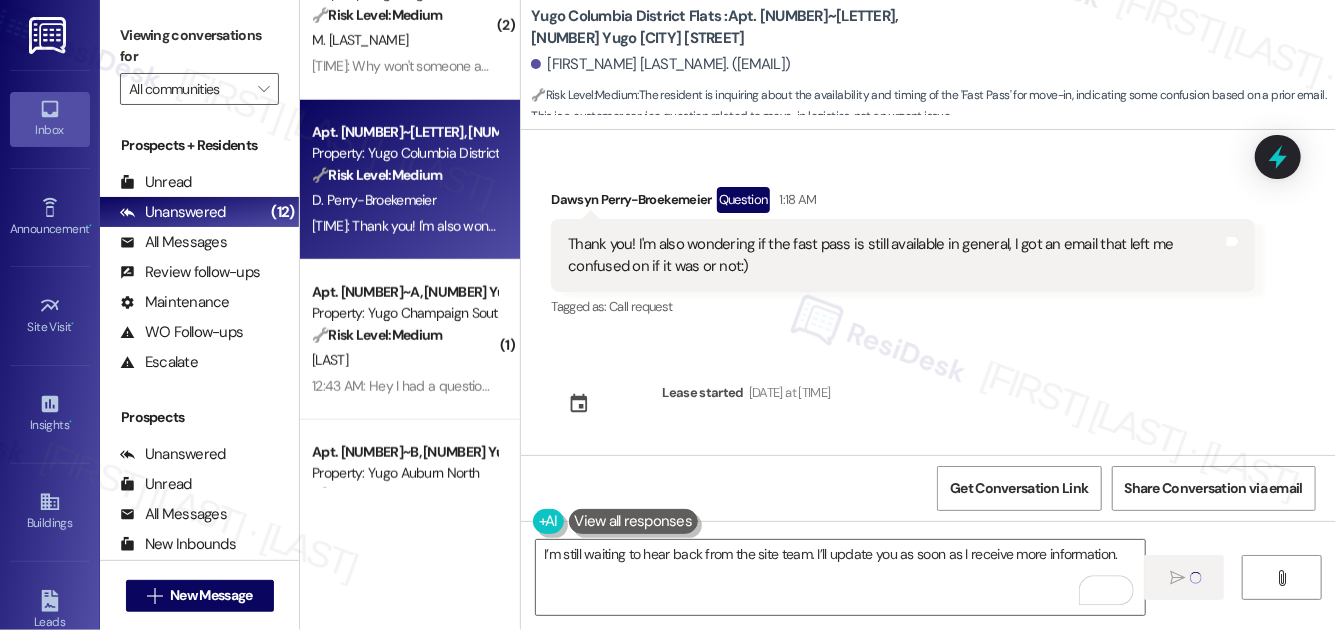 type 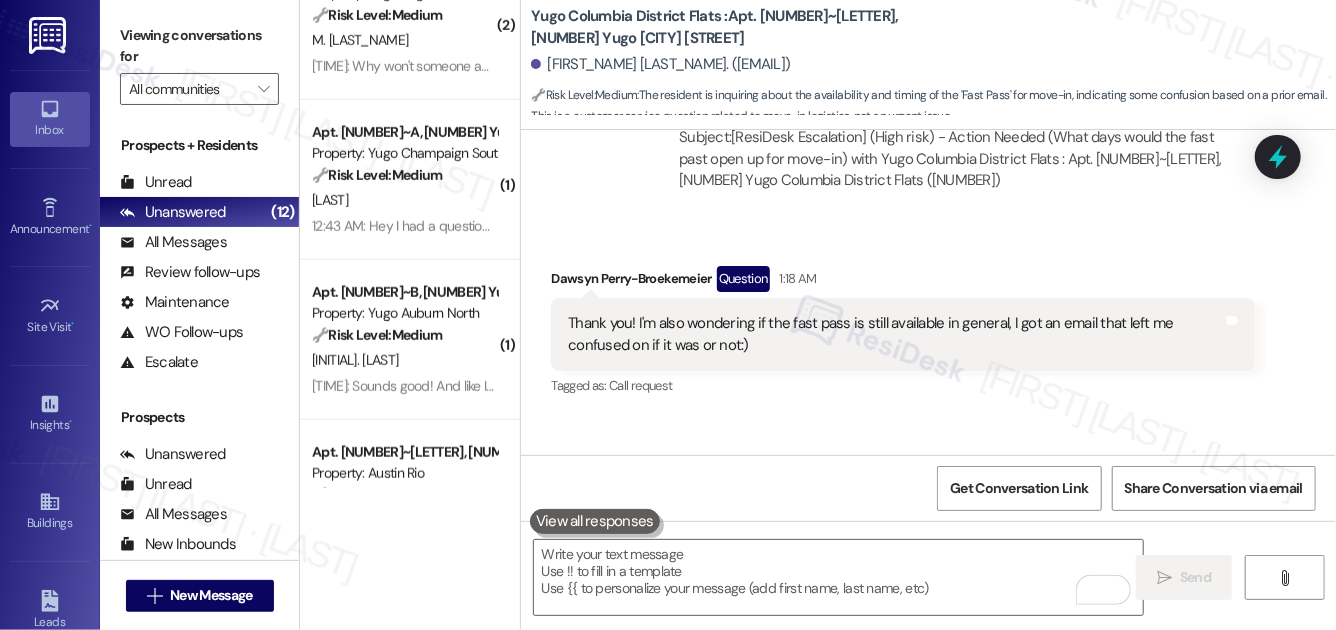 click on "Thank you! I'm also wondering if the fast pass is still available in general, I got an email that left me confused on if it was or not:)" at bounding box center (895, 334) 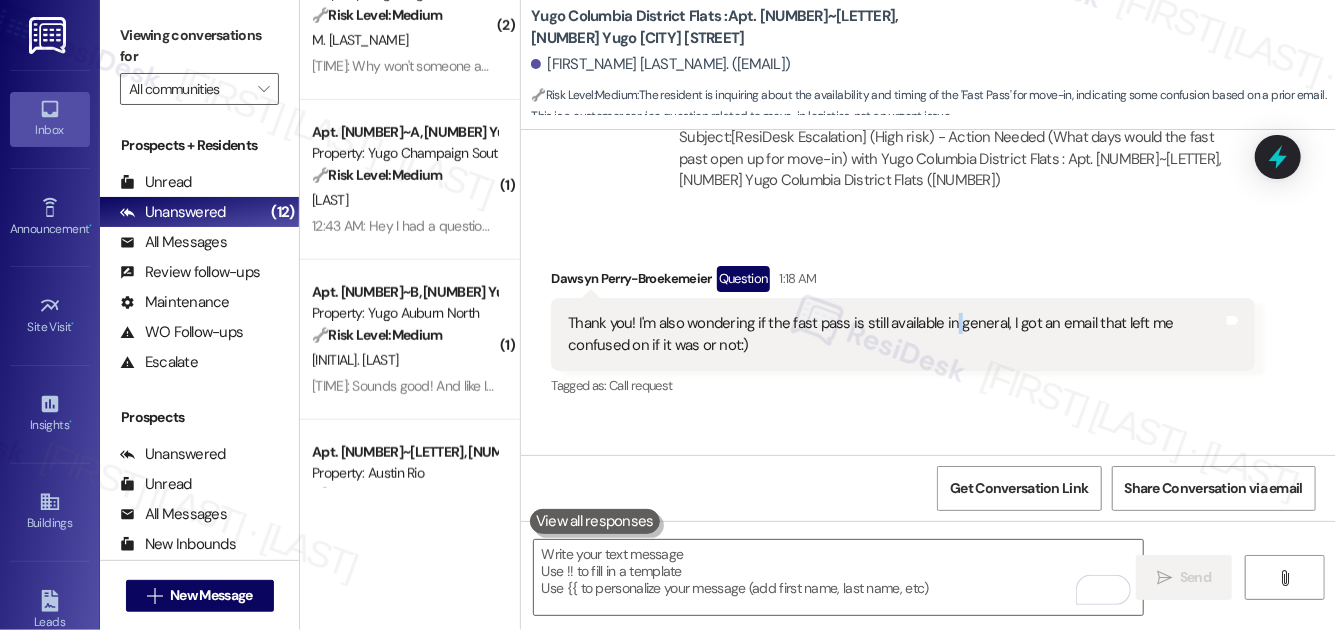 click on "Thank you! I'm also wondering if the fast pass is still available in general, I got an email that left me confused on if it was or not:)" at bounding box center [895, 334] 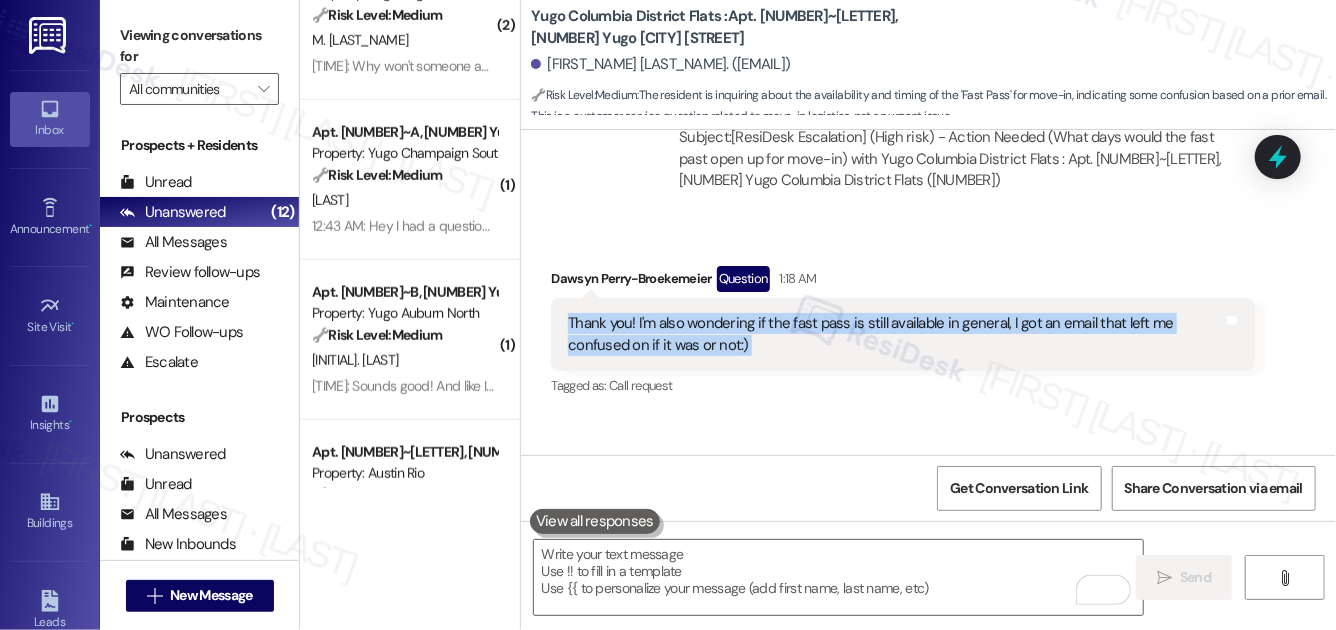 copy on "Thank you! I'm also wondering if the fast pass is still available in general, I got an email that left me confused on if it was or not:) Tags and notes" 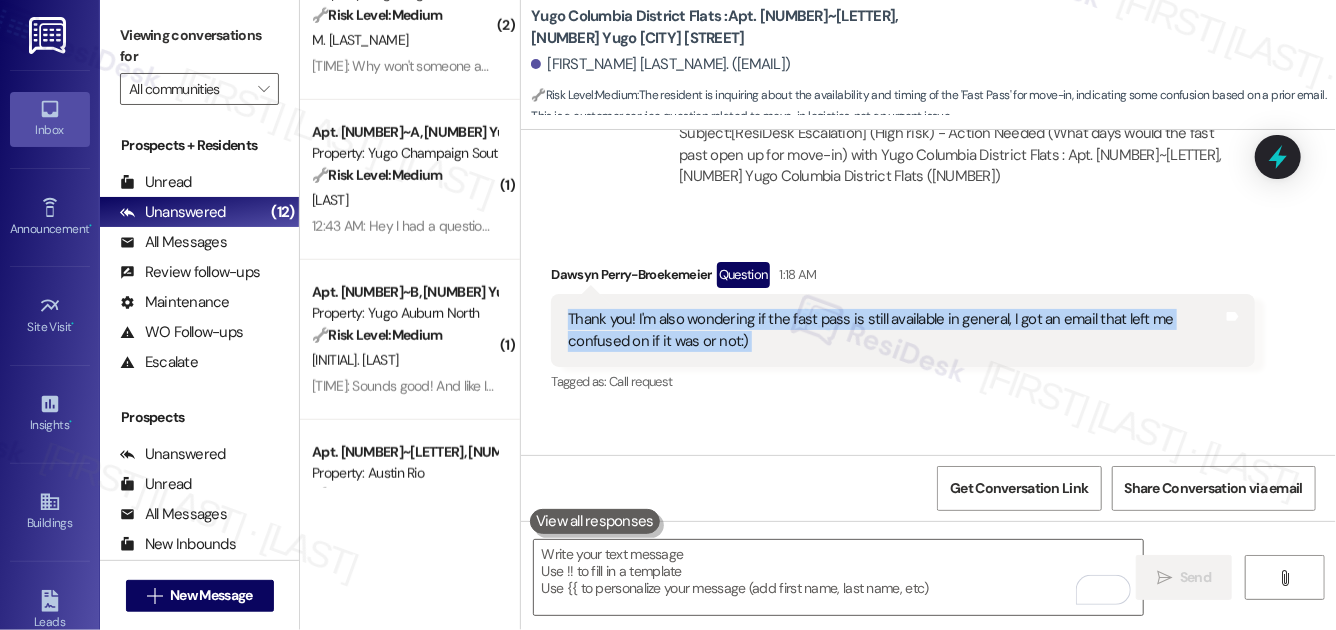 scroll, scrollTop: 1331, scrollLeft: 0, axis: vertical 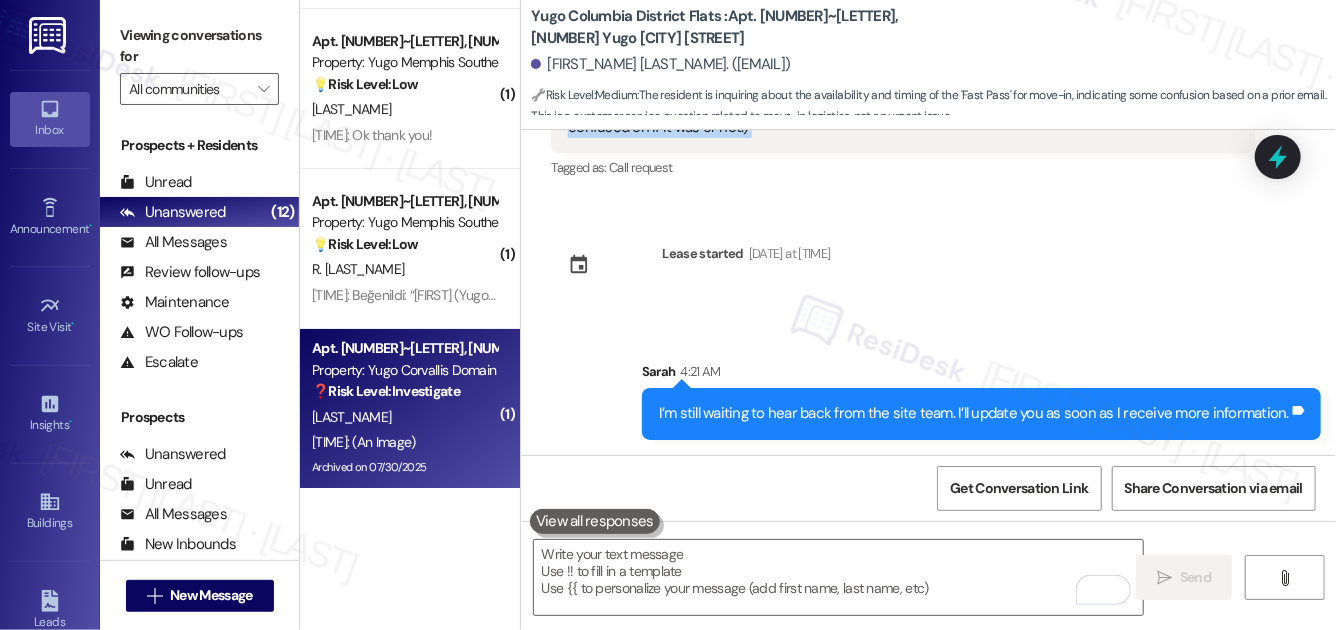 click on "[TIME]: (An Image) [TIME]: (An Image)" at bounding box center (404, 442) 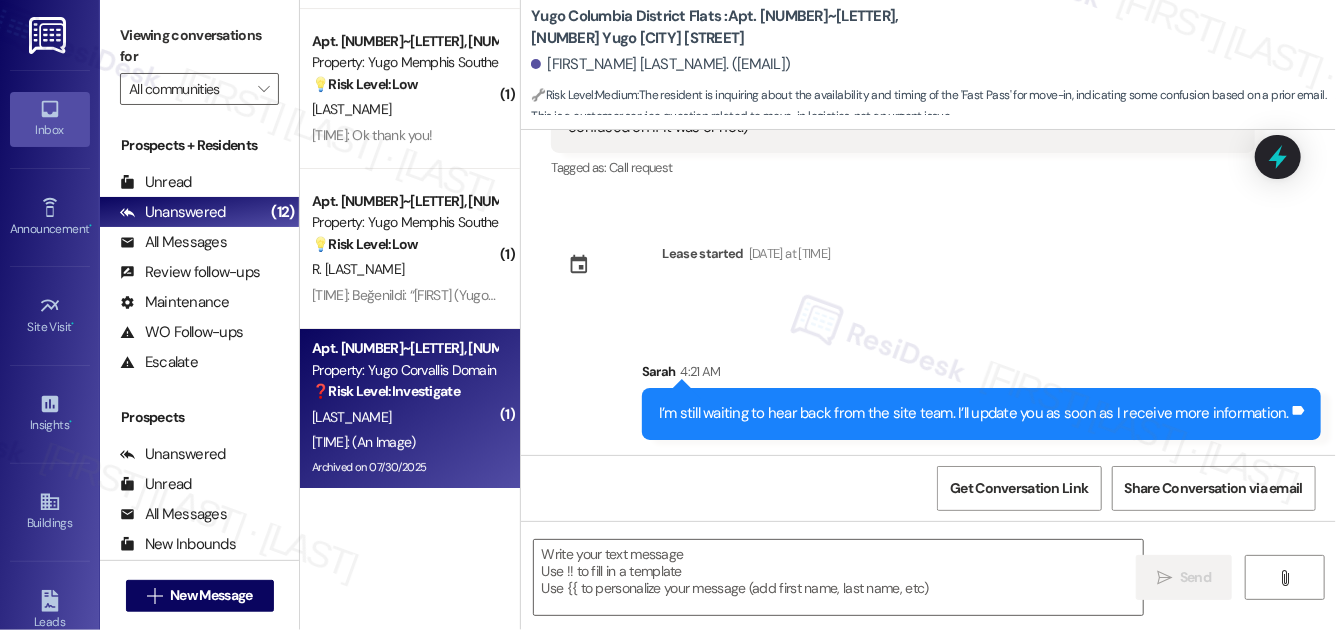 type on "Fetching suggested responses. Please feel free to read through the conversation in the meantime." 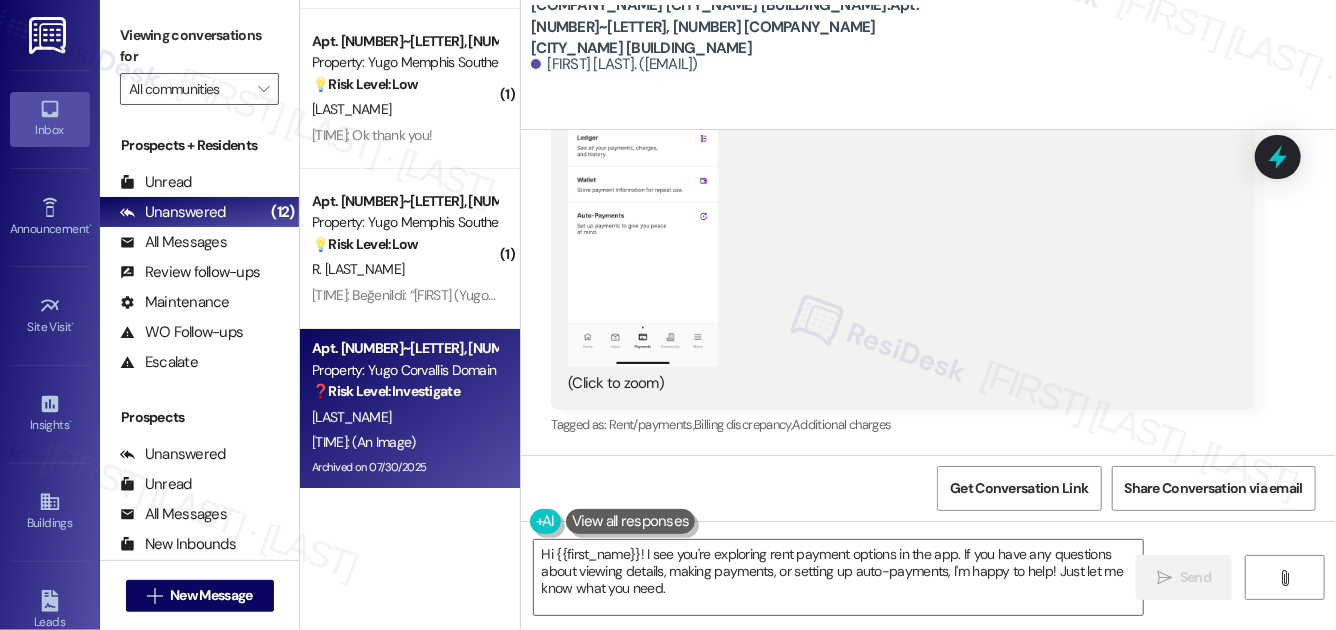 scroll, scrollTop: 5607, scrollLeft: 0, axis: vertical 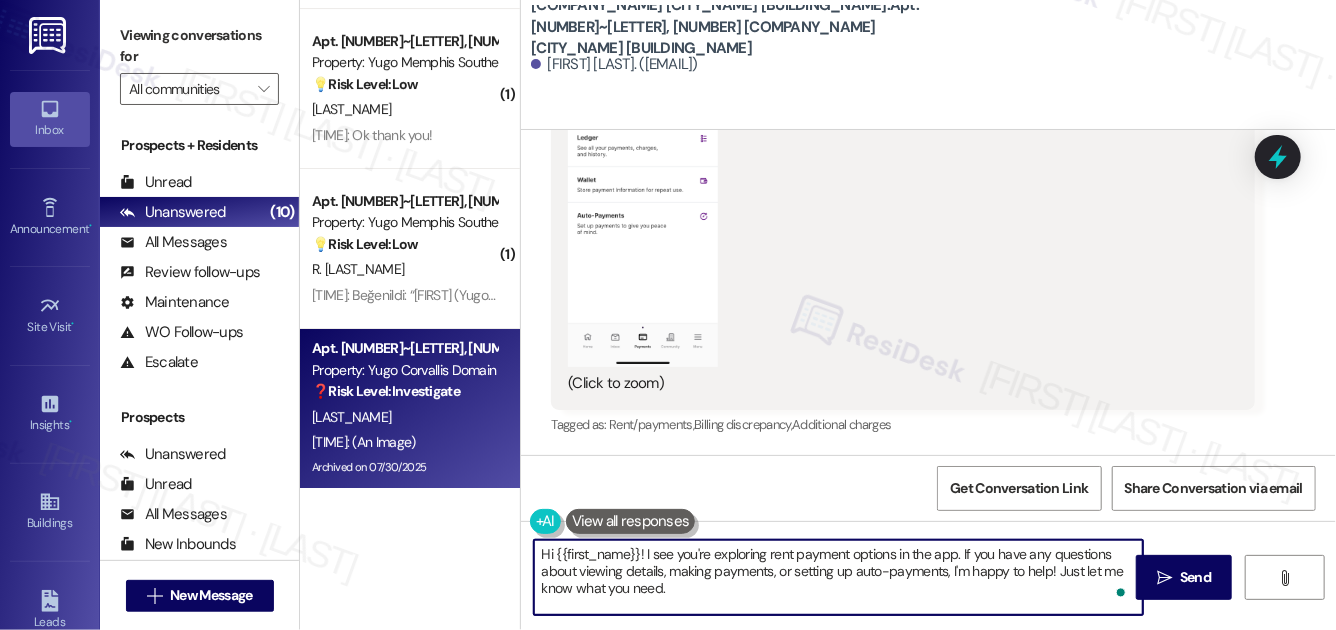 drag, startPoint x: 703, startPoint y: 586, endPoint x: 716, endPoint y: 553, distance: 35.468296 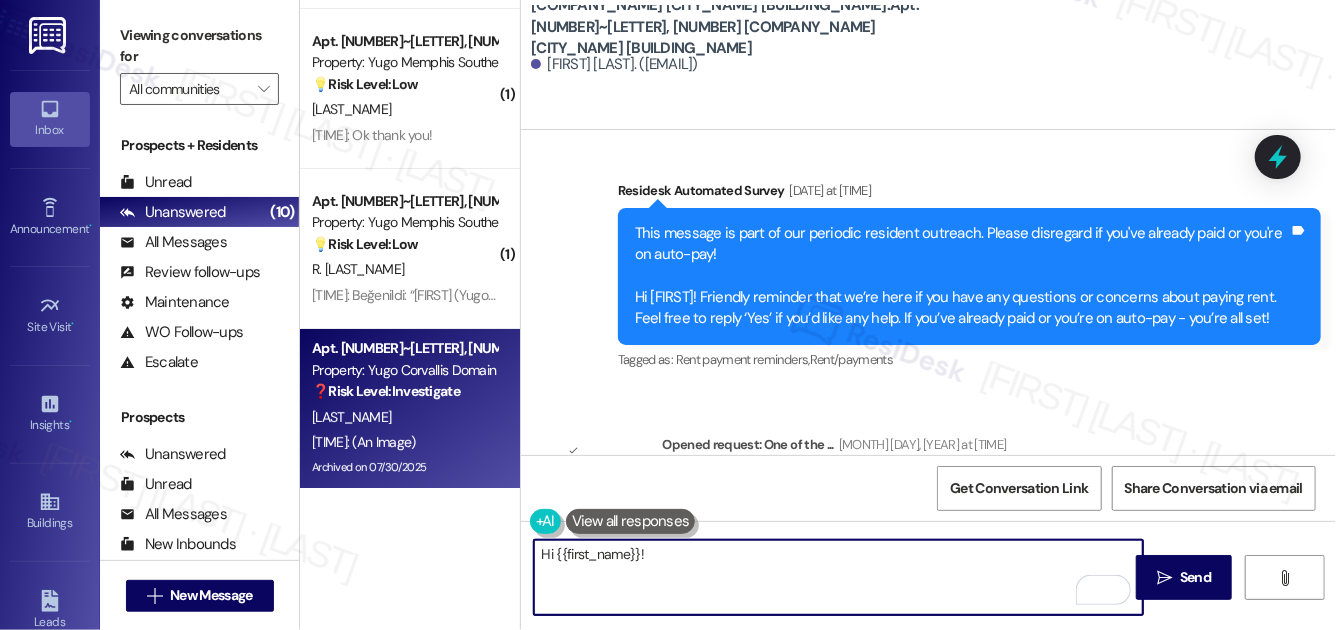 scroll, scrollTop: 1040, scrollLeft: 0, axis: vertical 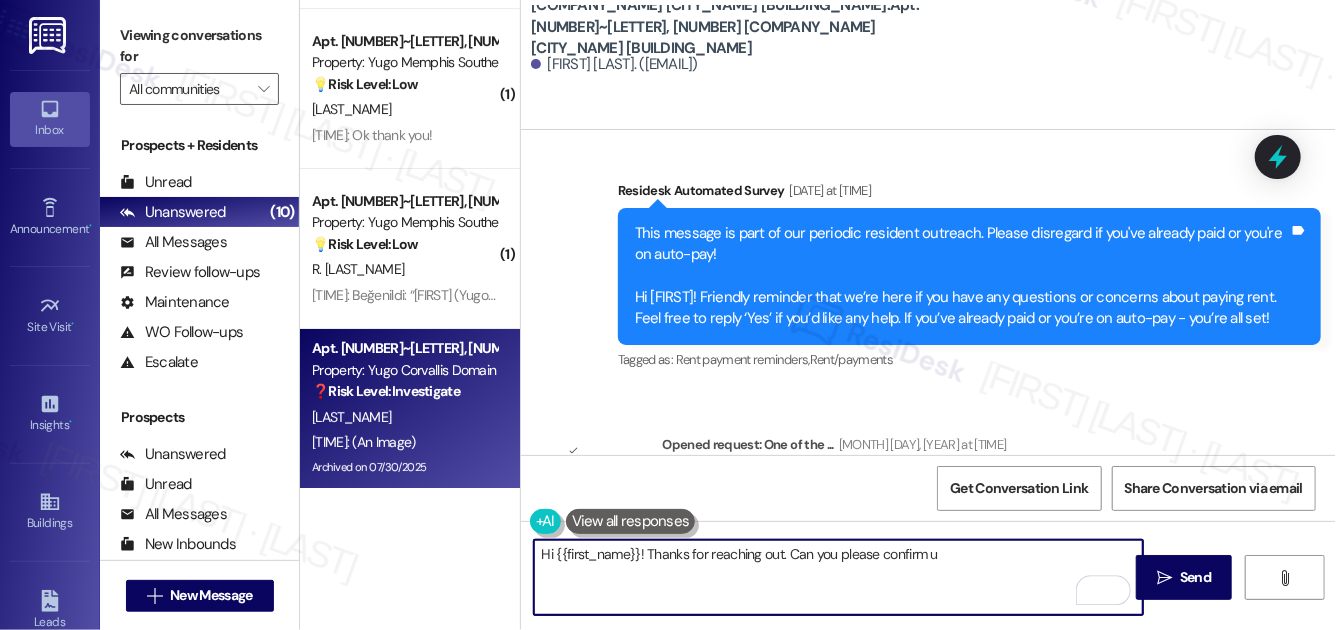 type on "Hi {{first_name}}! Thanks for reaching out. Can you please confirm u" 